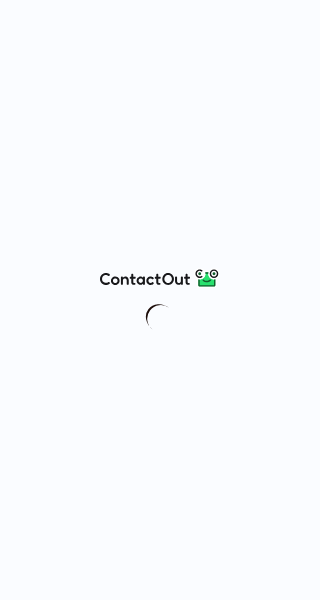 scroll, scrollTop: 0, scrollLeft: 0, axis: both 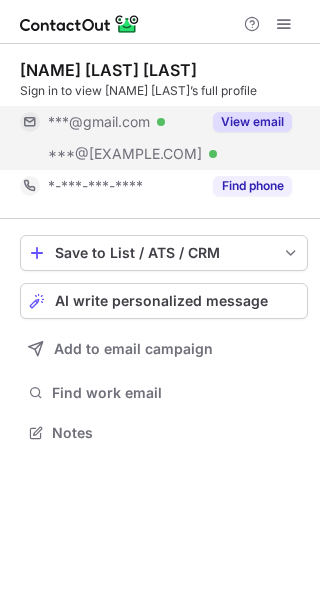 click on "View email" at bounding box center [252, 122] 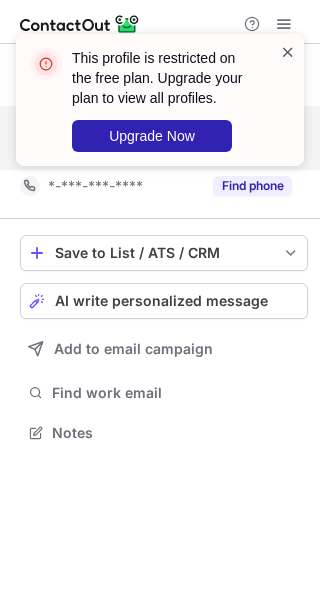 click at bounding box center (288, 52) 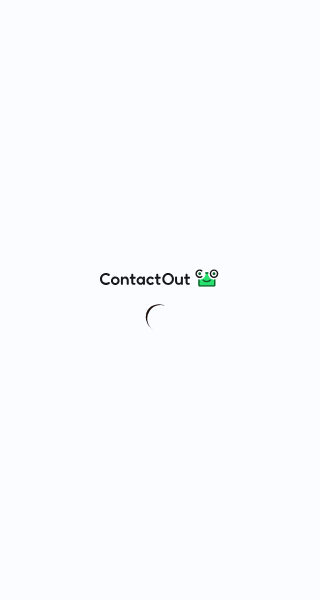scroll, scrollTop: 0, scrollLeft: 0, axis: both 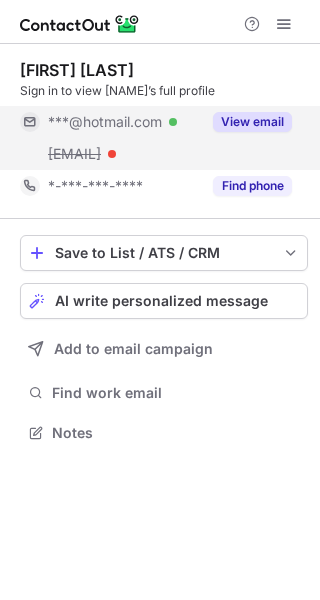 click on "View email" at bounding box center (252, 122) 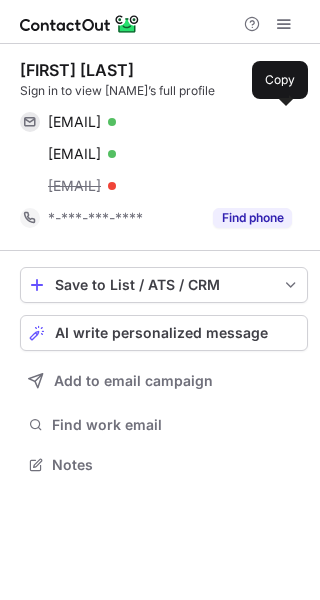 scroll, scrollTop: 10, scrollLeft: 10, axis: both 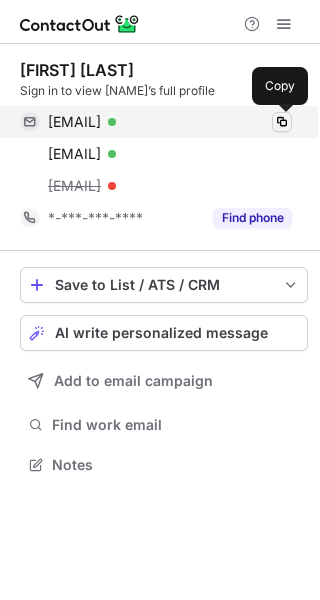 click at bounding box center (282, 122) 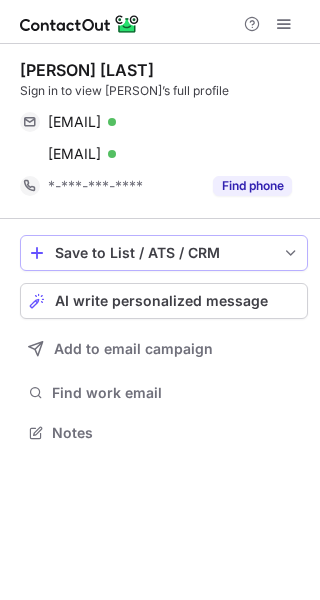 scroll, scrollTop: 0, scrollLeft: 0, axis: both 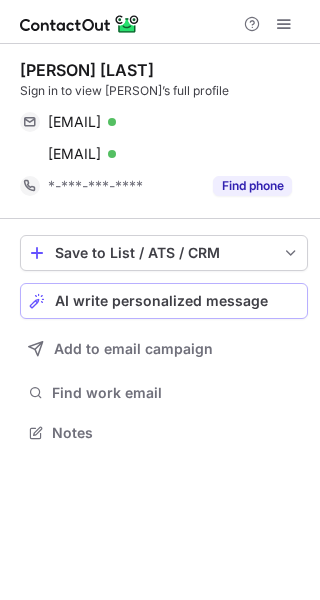 click on "AI write personalized message" at bounding box center (161, 301) 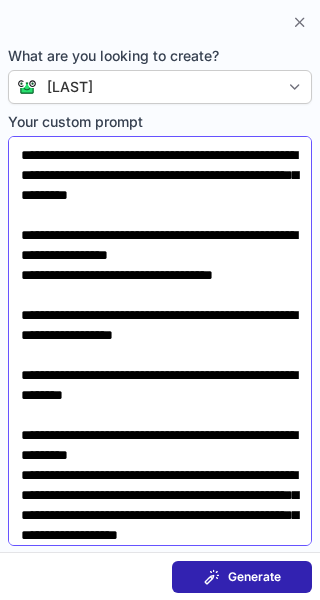 scroll, scrollTop: 68, scrollLeft: 0, axis: vertical 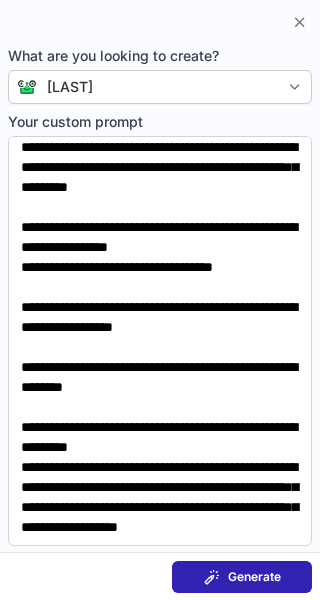 click on "Generate" at bounding box center [254, 577] 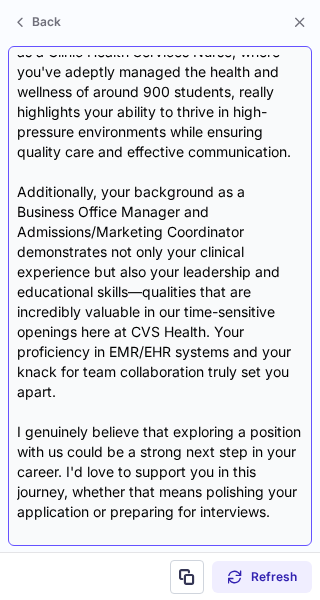 scroll, scrollTop: 418, scrollLeft: 0, axis: vertical 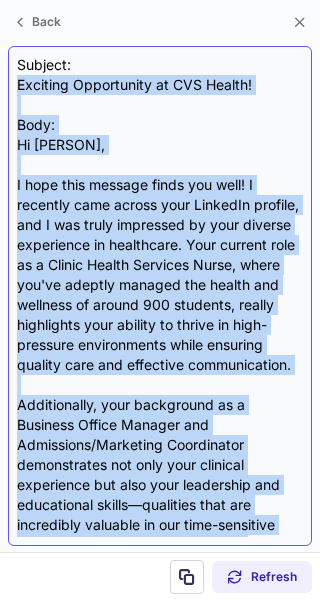 drag, startPoint x: 115, startPoint y: 467, endPoint x: 10, endPoint y: 82, distance: 399.0614 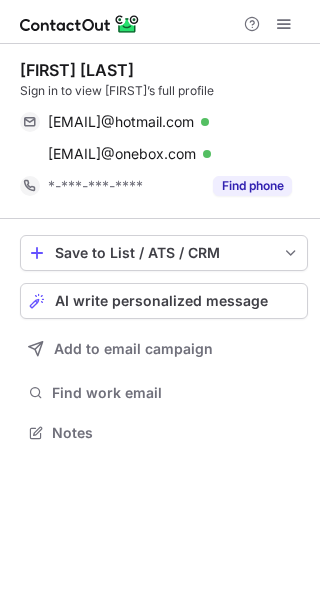scroll, scrollTop: 0, scrollLeft: 0, axis: both 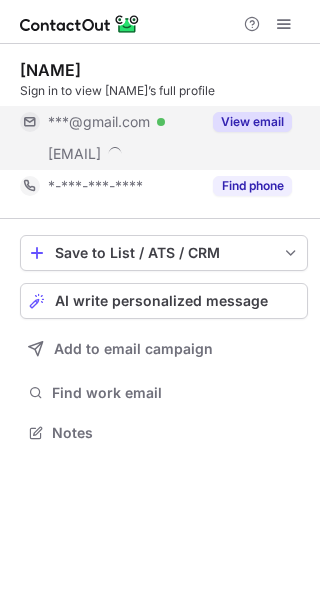 click on "View email" at bounding box center [252, 122] 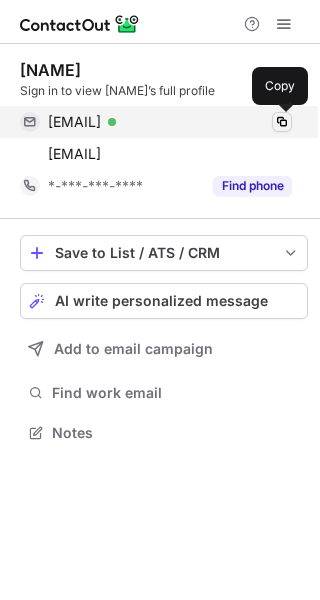 click at bounding box center (282, 122) 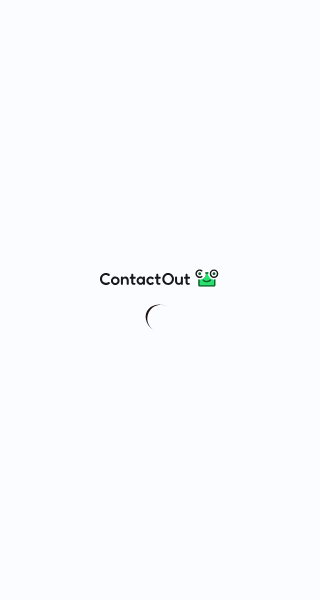scroll, scrollTop: 0, scrollLeft: 0, axis: both 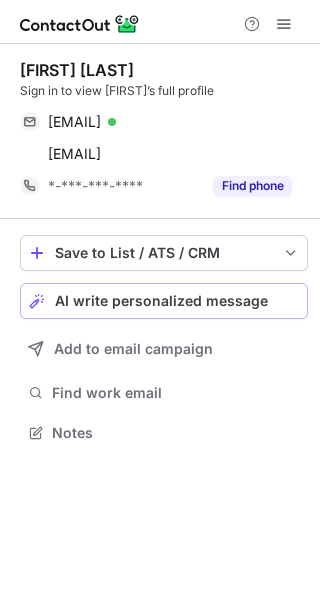 click on "AI write personalized message" at bounding box center (161, 301) 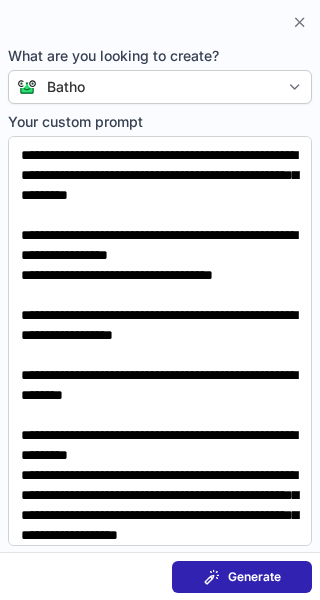 scroll, scrollTop: 68, scrollLeft: 0, axis: vertical 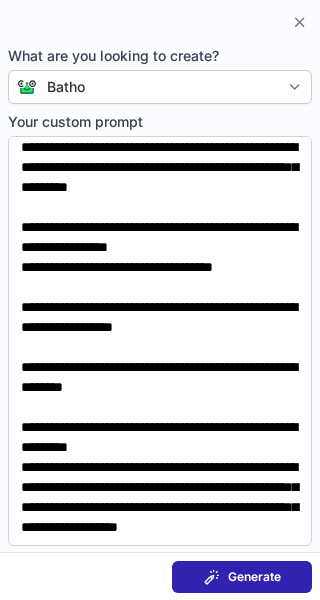 click on "Generate" at bounding box center [242, 577] 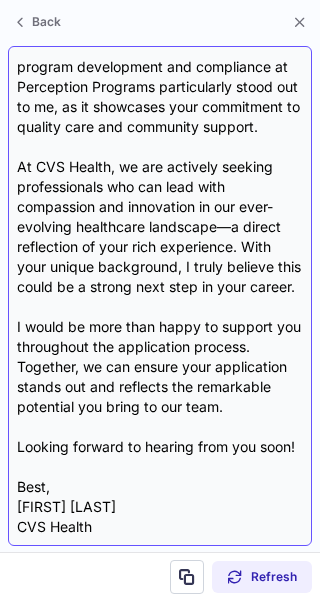 scroll, scrollTop: 452, scrollLeft: 0, axis: vertical 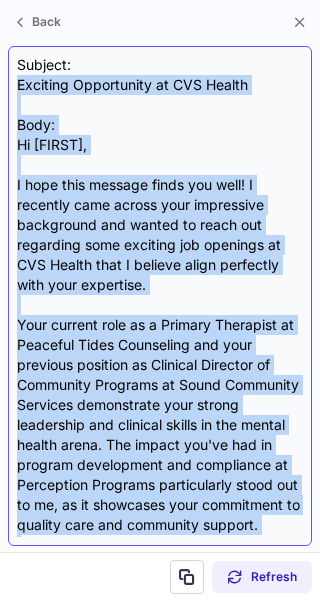 drag, startPoint x: 77, startPoint y: 457, endPoint x: 10, endPoint y: 86, distance: 377.0013 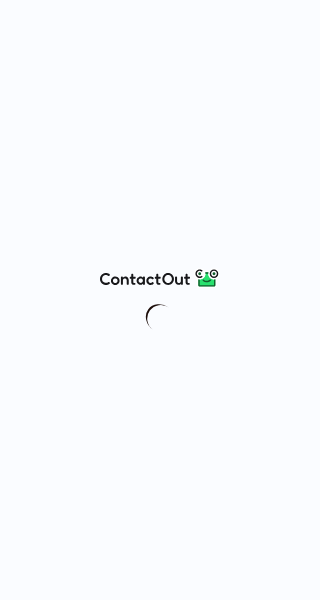 scroll, scrollTop: 0, scrollLeft: 0, axis: both 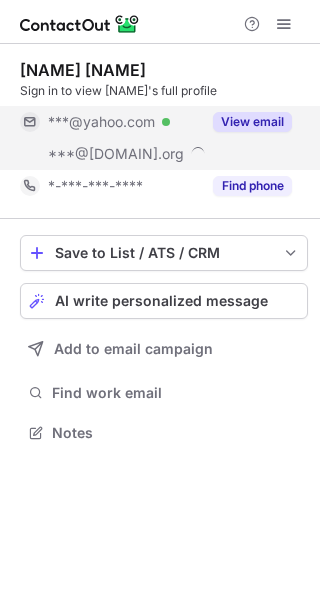 click on "View email" at bounding box center (252, 122) 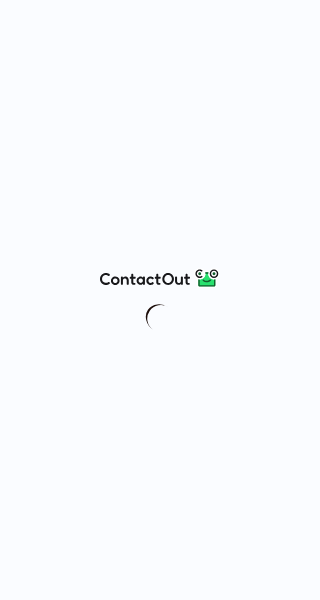 scroll, scrollTop: 0, scrollLeft: 0, axis: both 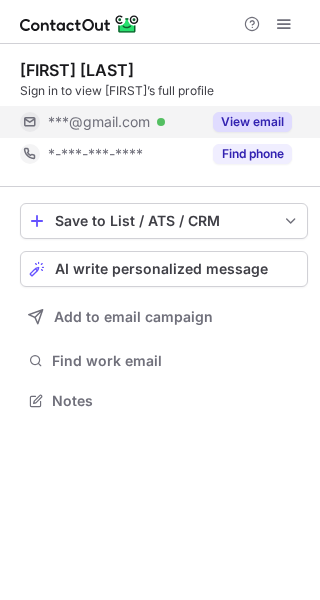click on "View email" at bounding box center (252, 122) 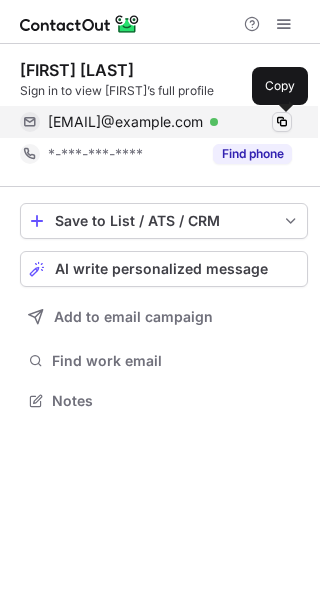 click at bounding box center [282, 122] 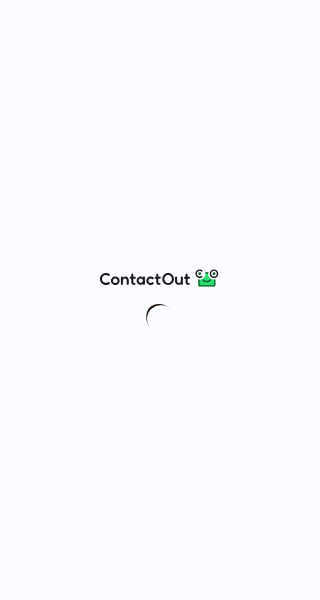 scroll, scrollTop: 0, scrollLeft: 0, axis: both 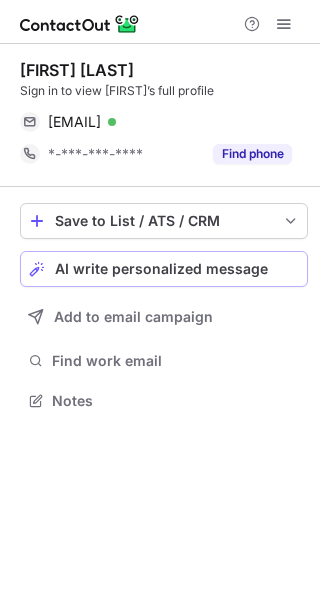click on "AI write personalized message" at bounding box center (161, 269) 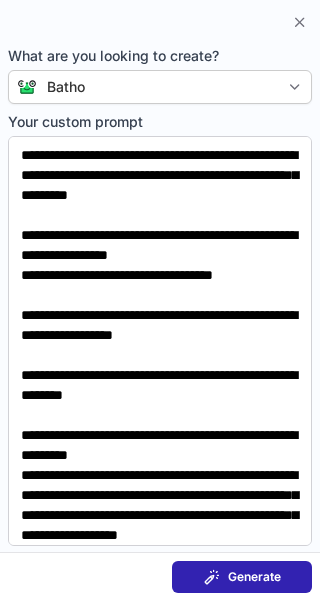 click on "Generate" at bounding box center [254, 577] 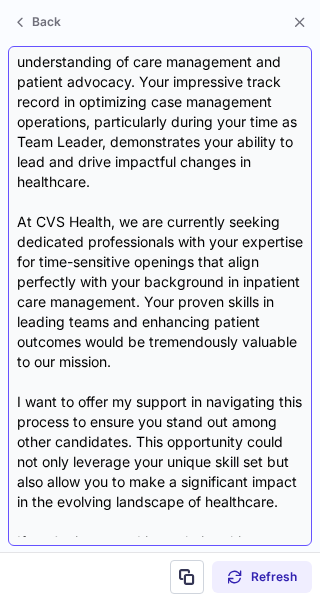 scroll, scrollTop: 458, scrollLeft: 0, axis: vertical 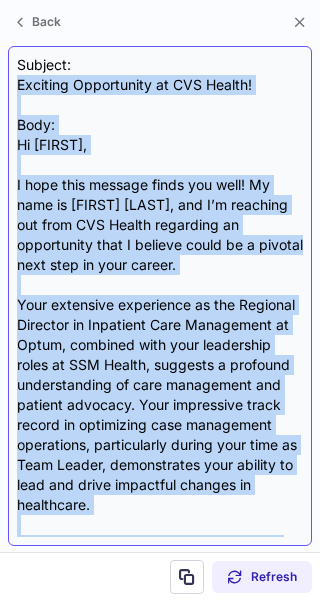 drag, startPoint x: 260, startPoint y: 441, endPoint x: 18, endPoint y: 92, distance: 424.694 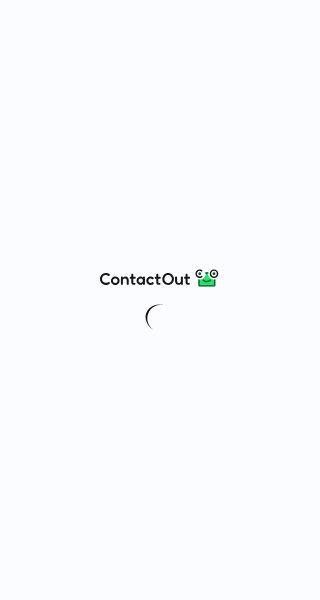 scroll, scrollTop: 0, scrollLeft: 0, axis: both 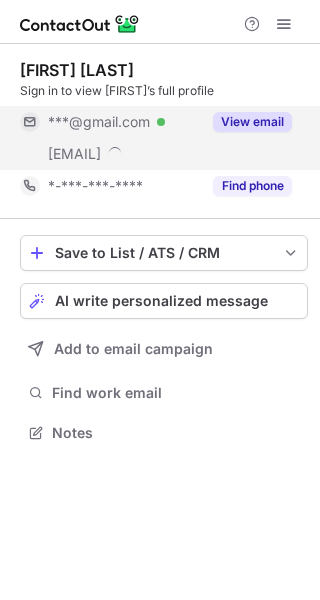 click on "View email" at bounding box center [252, 122] 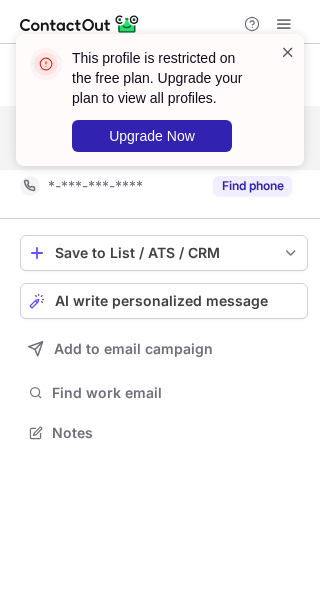 click at bounding box center (288, 52) 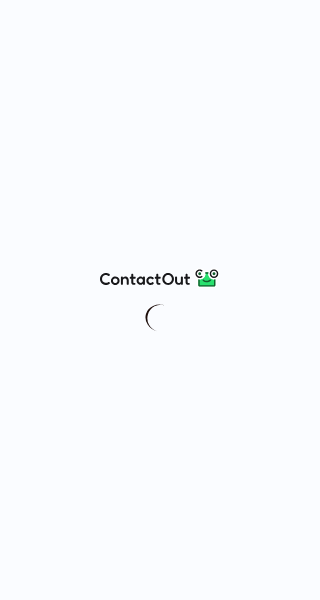 scroll, scrollTop: 0, scrollLeft: 0, axis: both 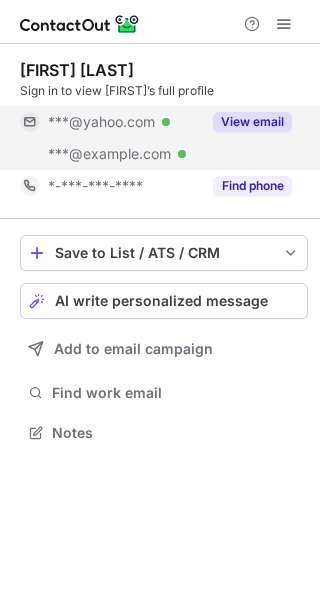 click on "View email" at bounding box center (252, 122) 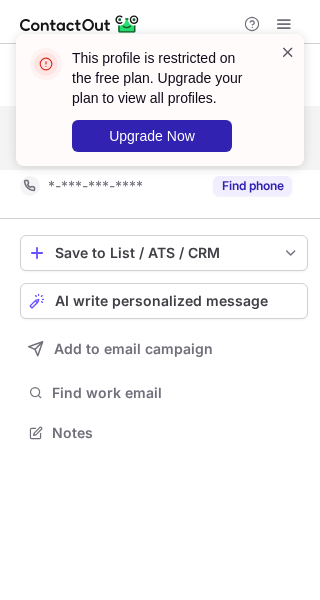 click at bounding box center [288, 52] 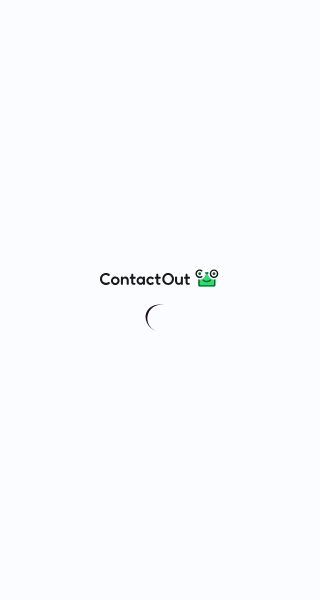 scroll, scrollTop: 0, scrollLeft: 0, axis: both 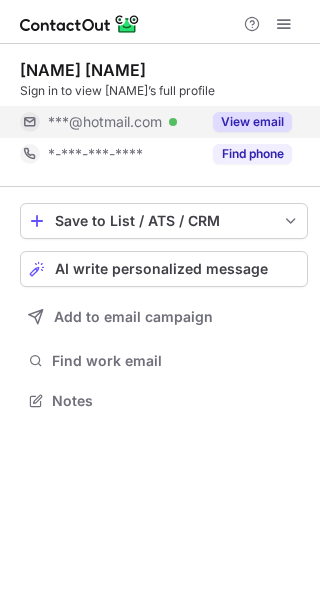 click on "View email" at bounding box center (246, 122) 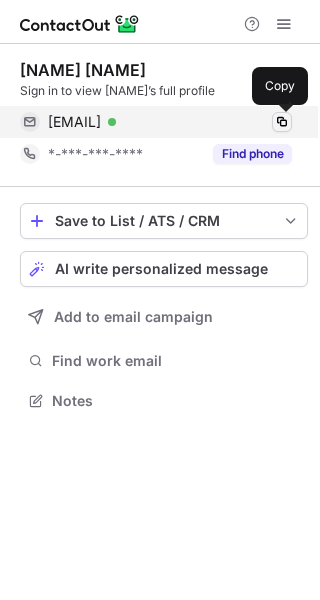 click at bounding box center (282, 122) 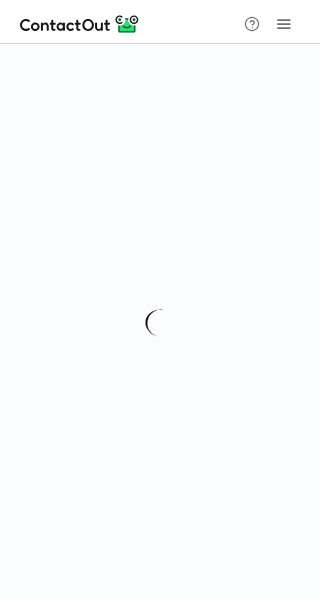 scroll, scrollTop: 0, scrollLeft: 0, axis: both 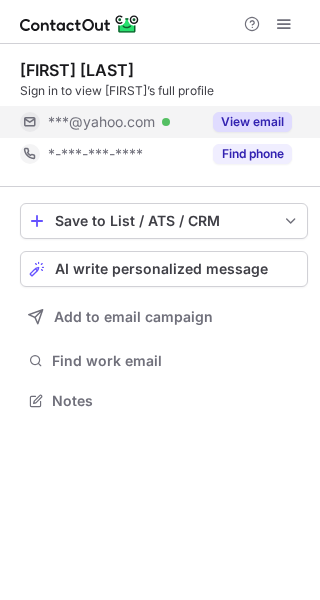 click on "View email" at bounding box center [252, 122] 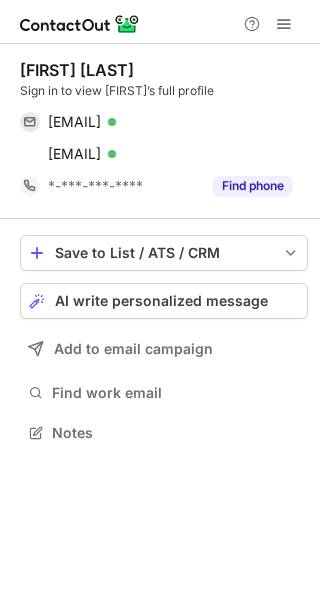scroll, scrollTop: 10, scrollLeft: 10, axis: both 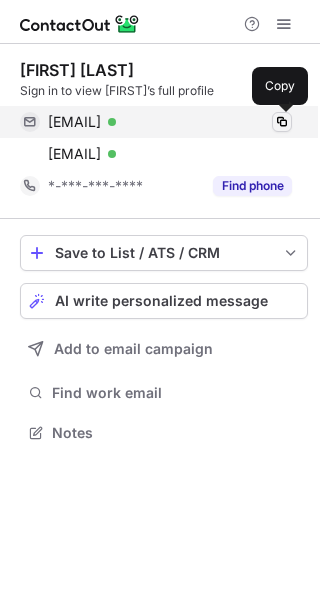click at bounding box center [282, 122] 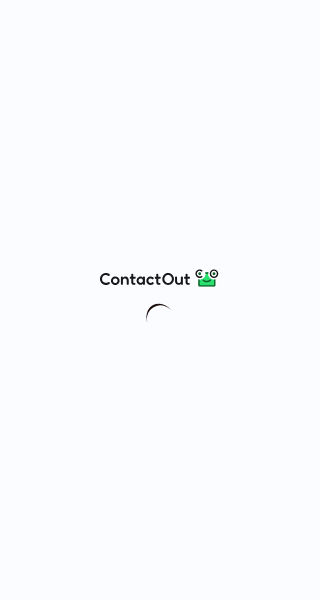 scroll, scrollTop: 0, scrollLeft: 0, axis: both 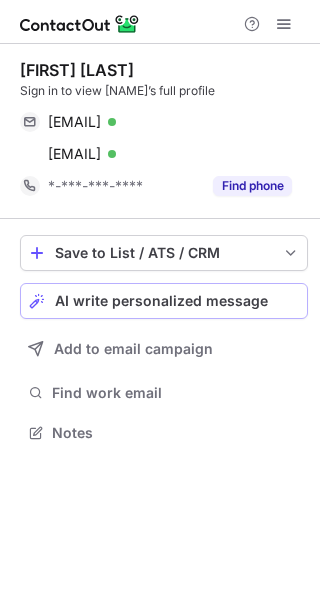 click on "AI write personalized message" at bounding box center (164, 301) 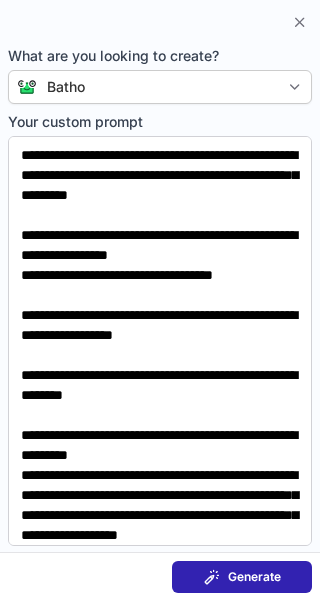 click on "Generate" at bounding box center (254, 577) 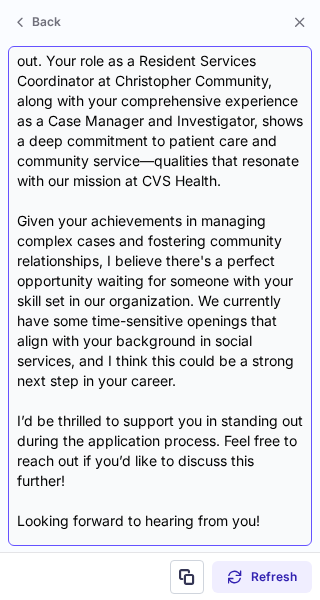scroll, scrollTop: 298, scrollLeft: 0, axis: vertical 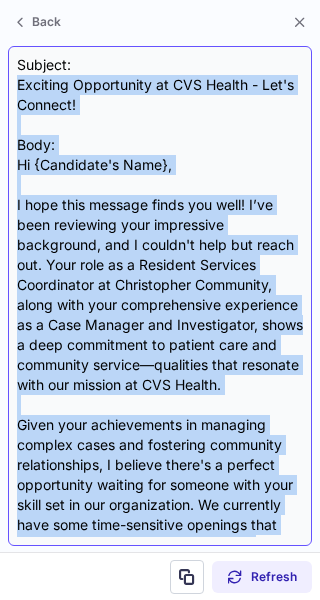 drag, startPoint x: 271, startPoint y: 441, endPoint x: 16, endPoint y: 90, distance: 433.85022 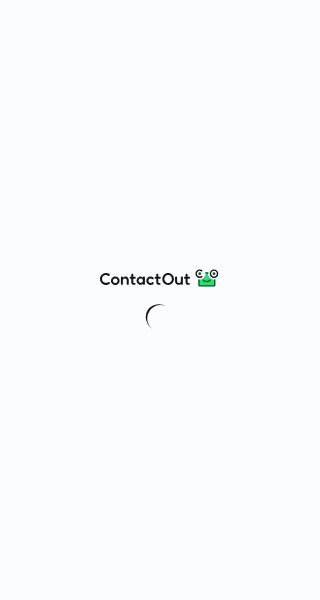 scroll, scrollTop: 0, scrollLeft: 0, axis: both 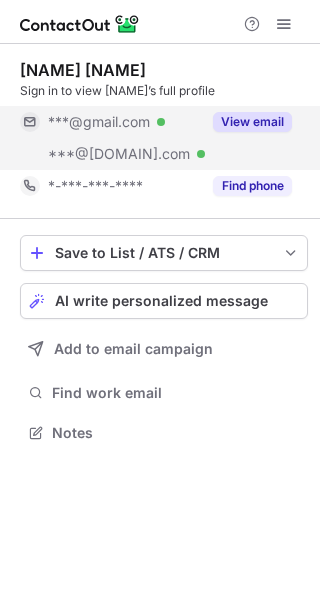 click on "View email" at bounding box center (252, 122) 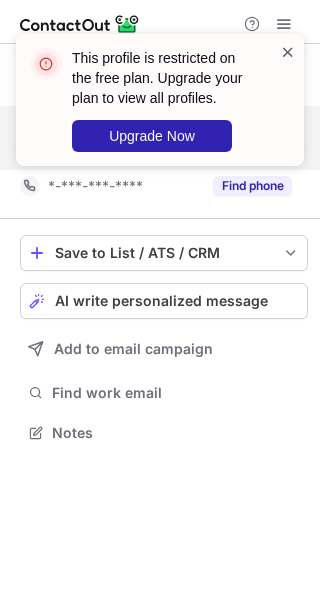 click at bounding box center [288, 52] 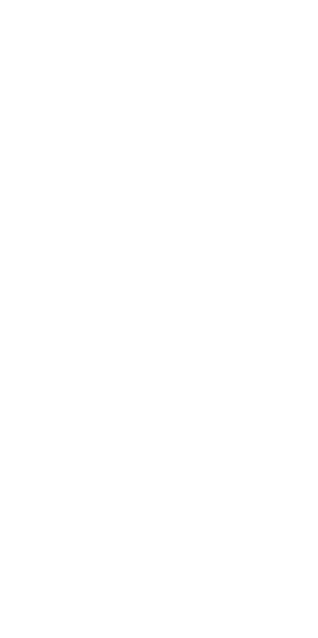 scroll, scrollTop: 0, scrollLeft: 0, axis: both 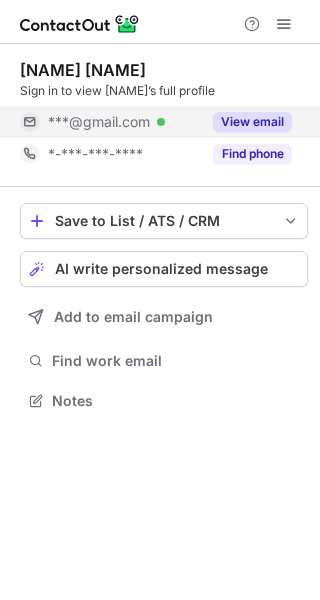 click on "View email" at bounding box center (252, 122) 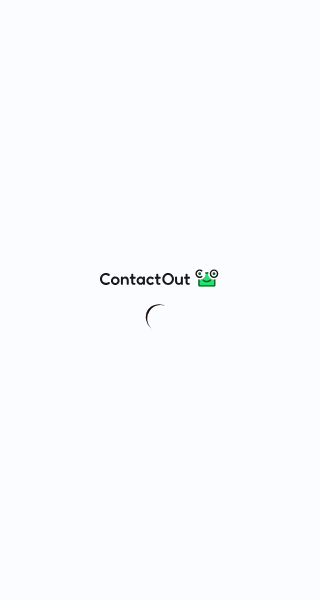 scroll, scrollTop: 0, scrollLeft: 0, axis: both 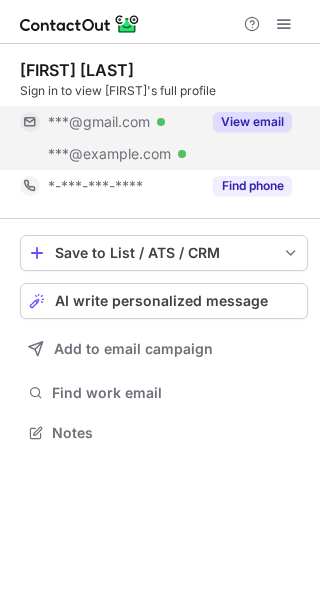 click on "View email" at bounding box center [252, 122] 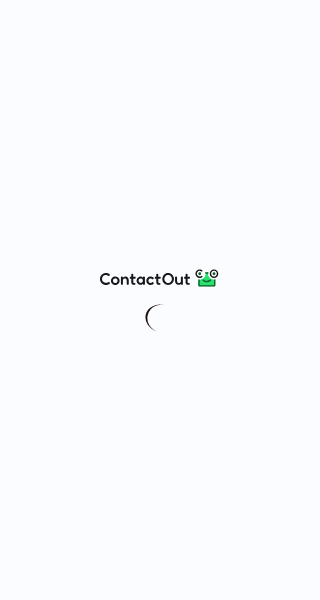 scroll, scrollTop: 0, scrollLeft: 0, axis: both 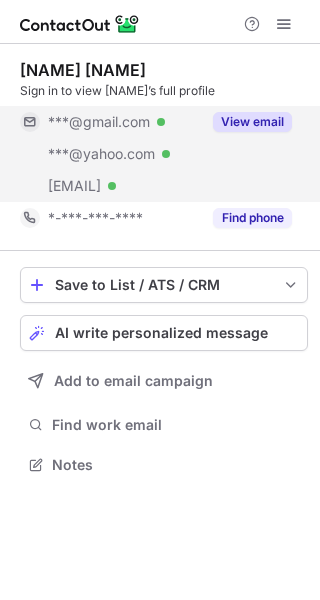 click on "View email" at bounding box center [252, 122] 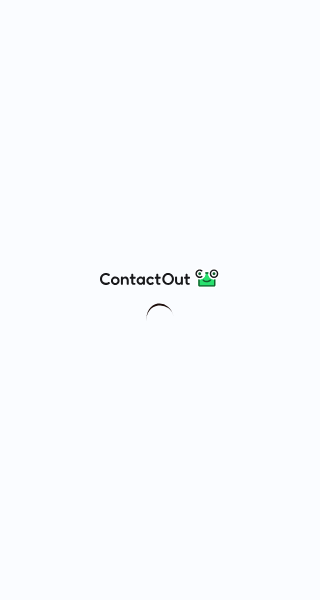 scroll, scrollTop: 0, scrollLeft: 0, axis: both 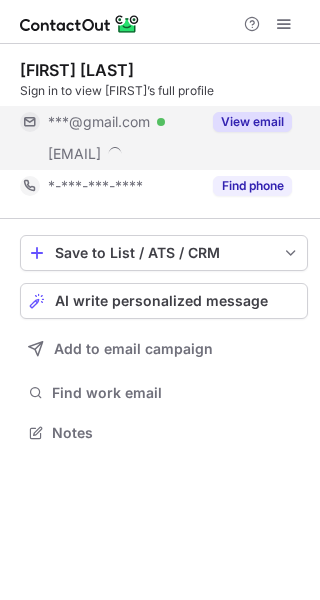 click on "View email" at bounding box center (252, 122) 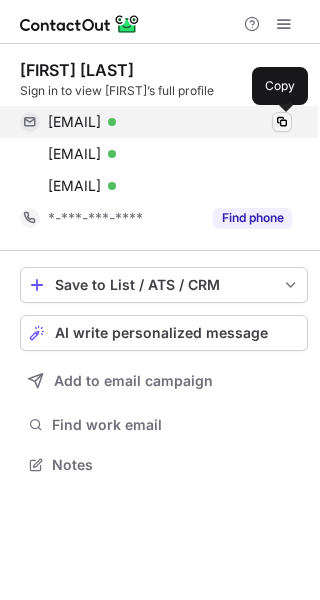 scroll, scrollTop: 10, scrollLeft: 10, axis: both 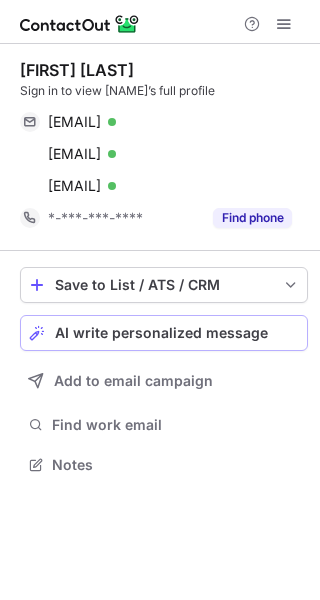 click on "AI write personalized message" at bounding box center (161, 333) 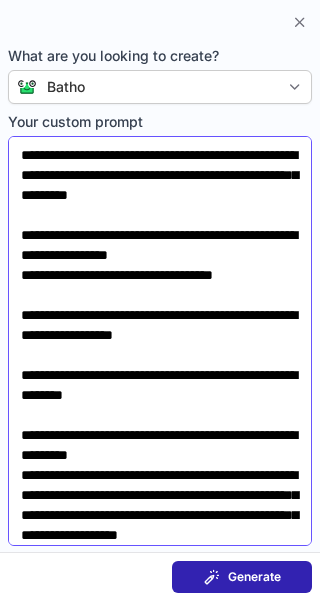 scroll, scrollTop: 68, scrollLeft: 0, axis: vertical 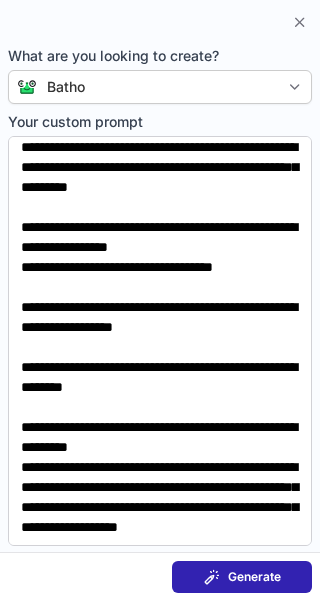 click on "Generate" at bounding box center (242, 577) 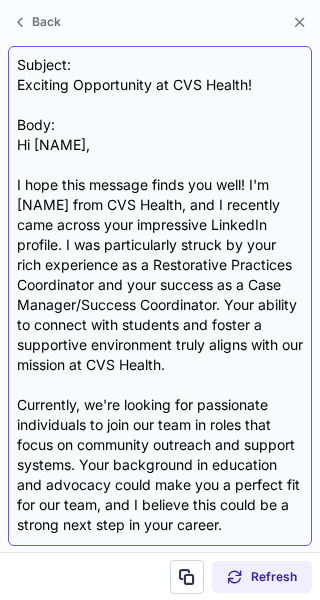 scroll, scrollTop: 258, scrollLeft: 0, axis: vertical 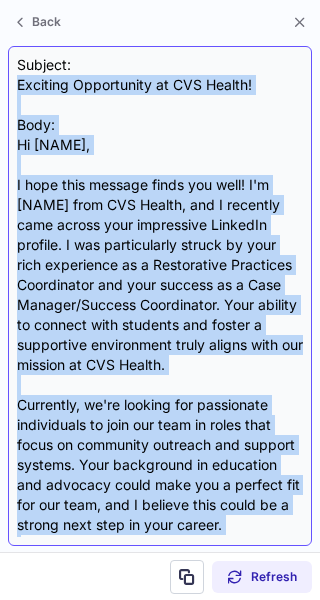 drag, startPoint x: 271, startPoint y: 443, endPoint x: 17, endPoint y: 82, distance: 441.40344 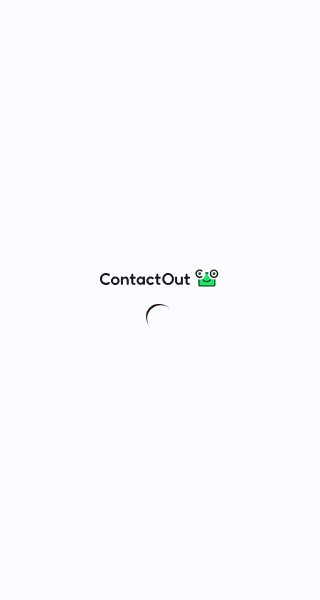 scroll, scrollTop: 0, scrollLeft: 0, axis: both 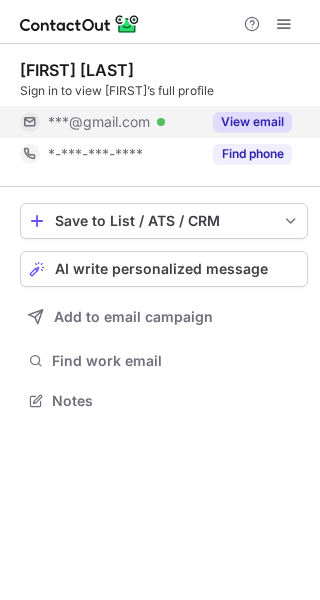 click on "View email" at bounding box center (252, 122) 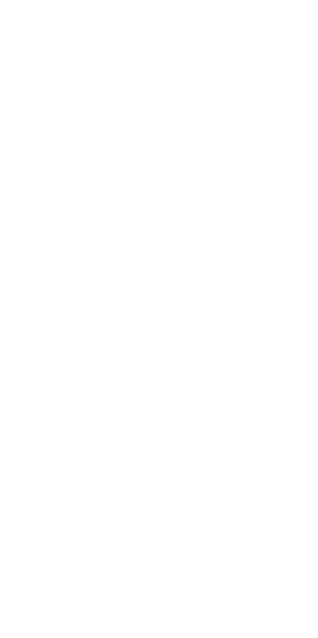 scroll, scrollTop: 0, scrollLeft: 0, axis: both 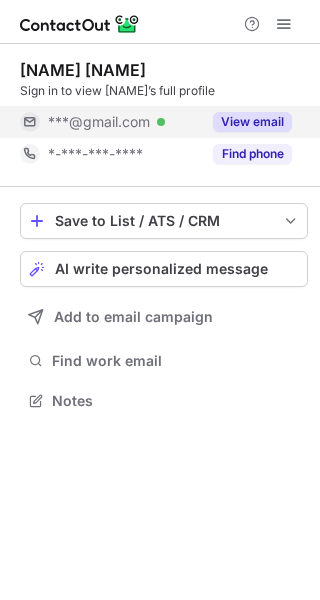 click on "View email" at bounding box center [252, 122] 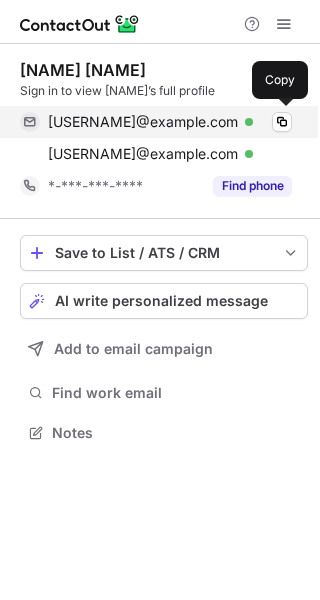 scroll, scrollTop: 10, scrollLeft: 10, axis: both 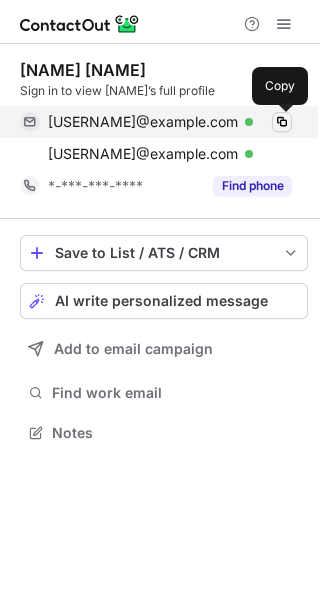 click at bounding box center [282, 122] 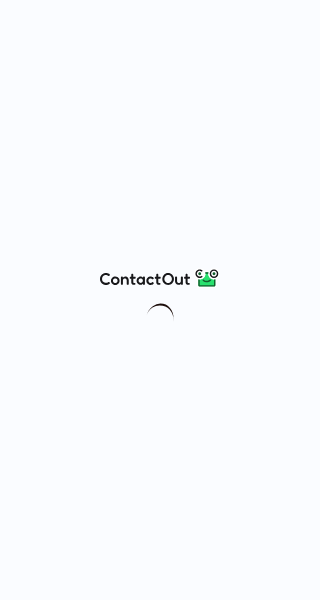 scroll, scrollTop: 0, scrollLeft: 0, axis: both 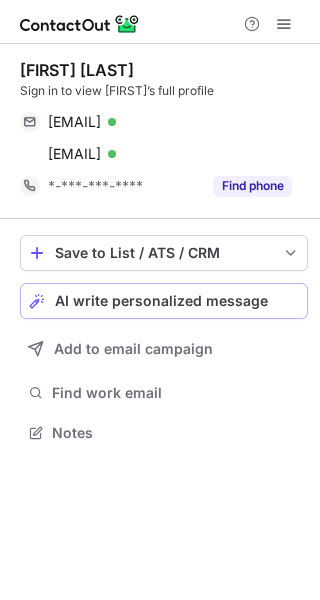 click on "AI write personalized message" at bounding box center (161, 301) 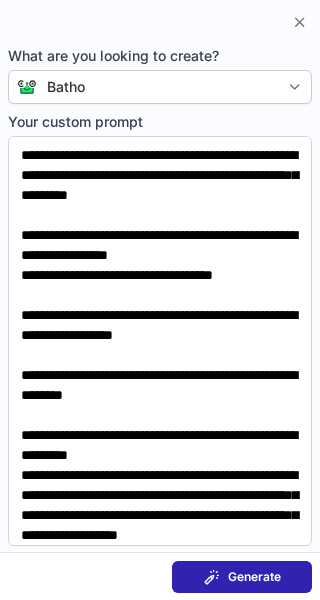 click on "Generate" at bounding box center [254, 577] 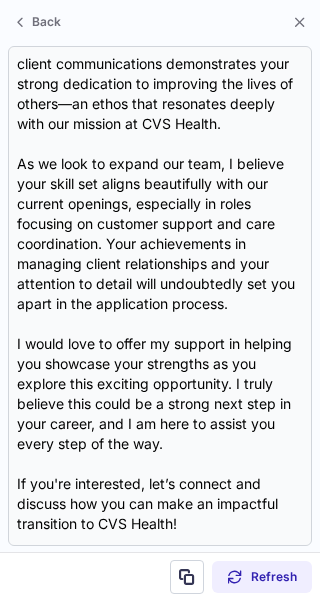 scroll, scrollTop: 358, scrollLeft: 0, axis: vertical 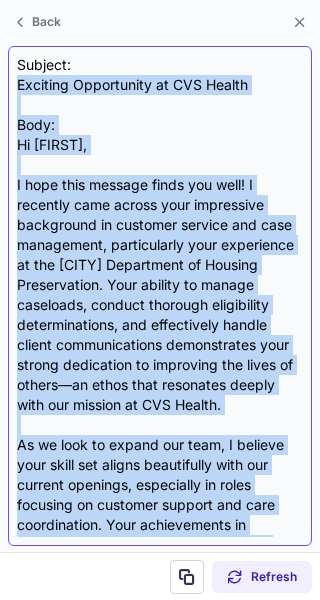 drag, startPoint x: 187, startPoint y: 444, endPoint x: 12, endPoint y: 93, distance: 392.20657 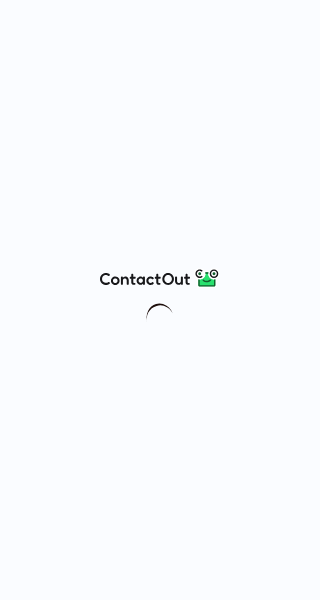scroll, scrollTop: 0, scrollLeft: 0, axis: both 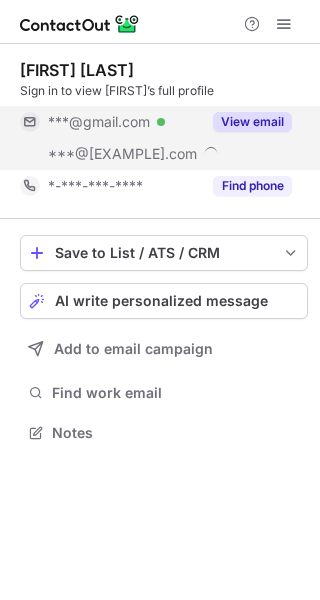 click on "View email" at bounding box center [252, 122] 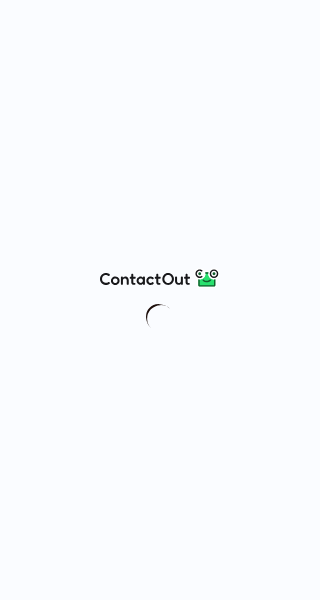 scroll, scrollTop: 0, scrollLeft: 0, axis: both 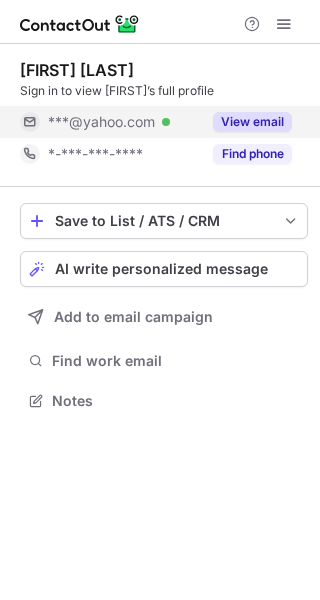 click on "View email" at bounding box center (252, 122) 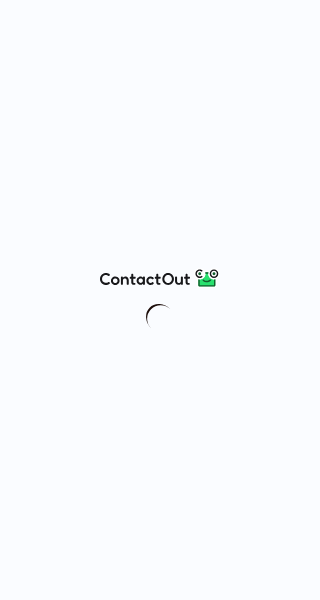 scroll, scrollTop: 0, scrollLeft: 0, axis: both 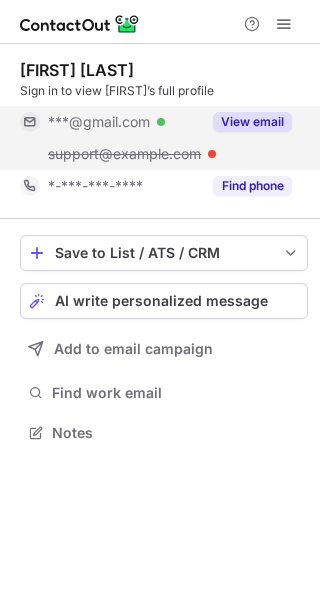 click on "View email" at bounding box center (252, 122) 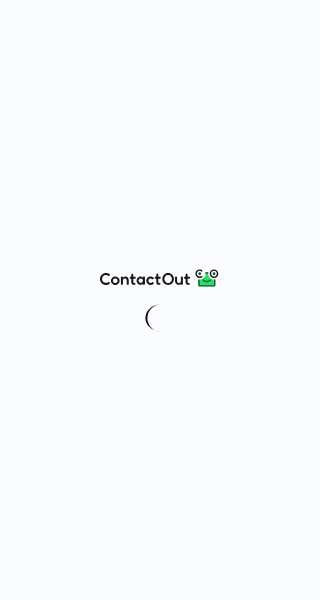 scroll, scrollTop: 0, scrollLeft: 0, axis: both 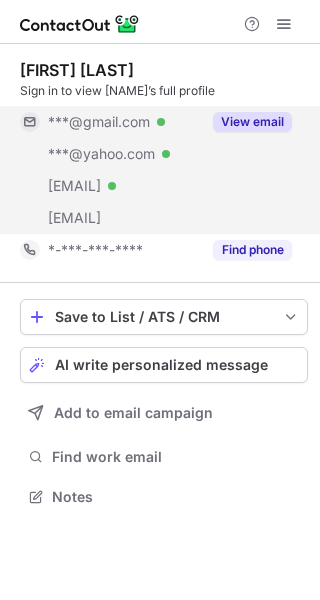 click on "View email" at bounding box center (252, 122) 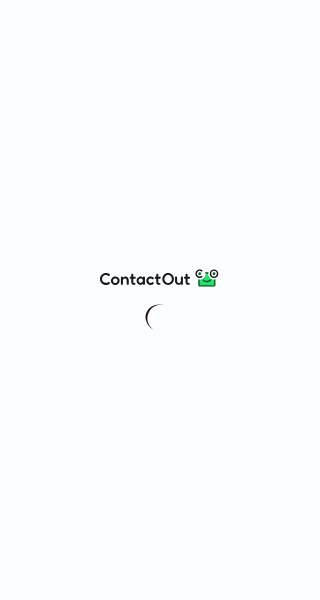scroll, scrollTop: 0, scrollLeft: 0, axis: both 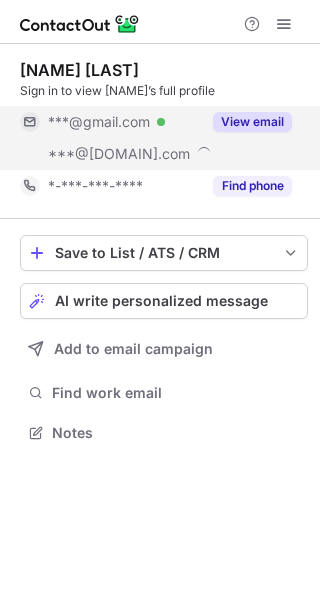 click on "View email" at bounding box center [252, 122] 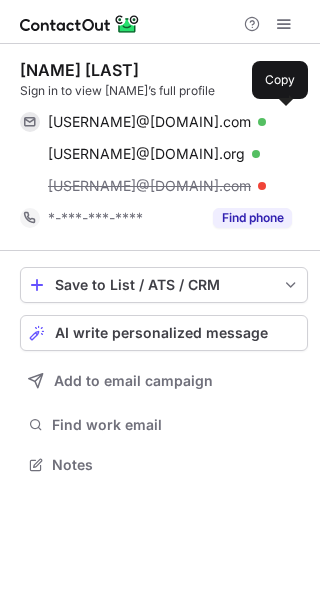 scroll, scrollTop: 10, scrollLeft: 10, axis: both 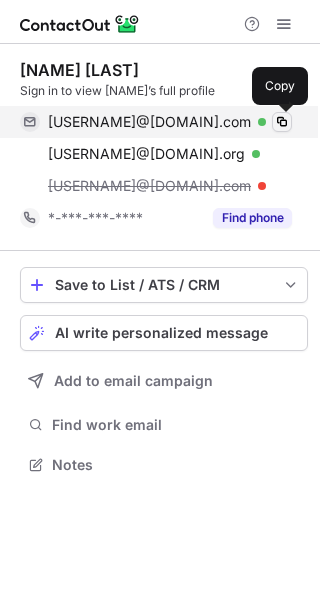 click at bounding box center (282, 122) 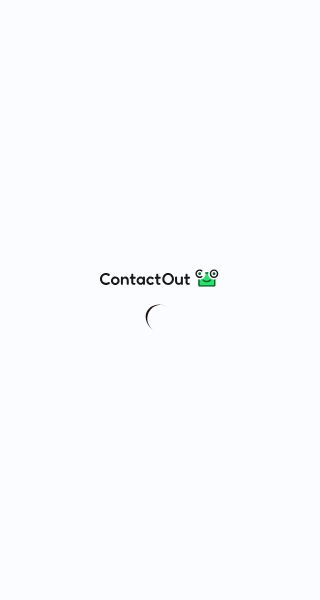 scroll, scrollTop: 0, scrollLeft: 0, axis: both 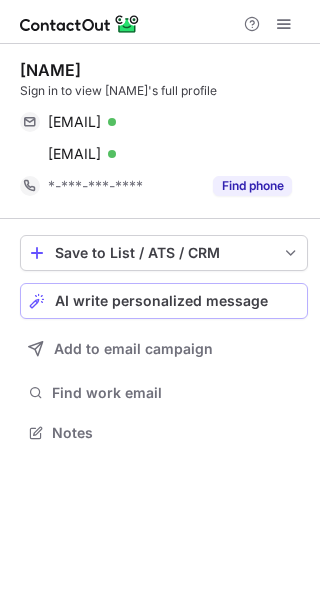 click on "AI write personalized message" at bounding box center [161, 301] 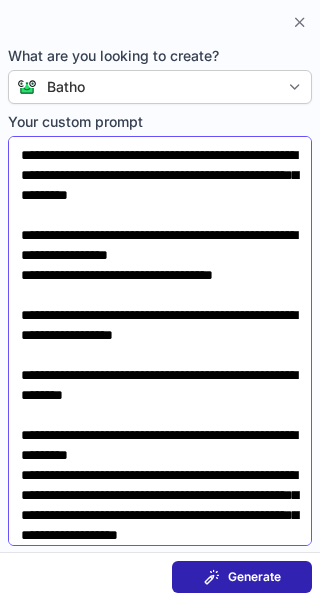 scroll, scrollTop: 68, scrollLeft: 0, axis: vertical 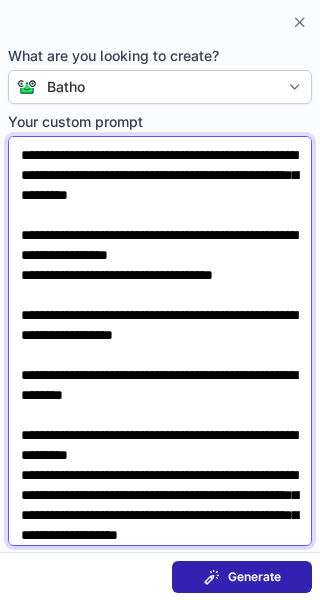 drag, startPoint x: 52, startPoint y: 534, endPoint x: 33, endPoint y: 164, distance: 370.48752 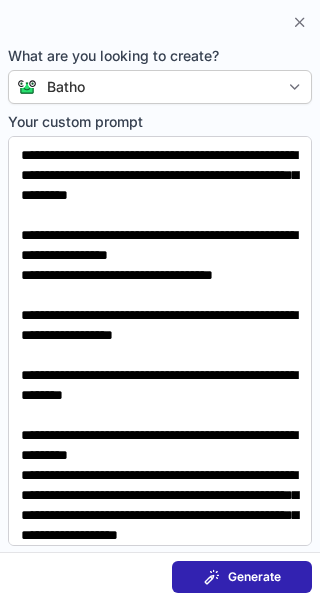 click on "Generate" at bounding box center (254, 577) 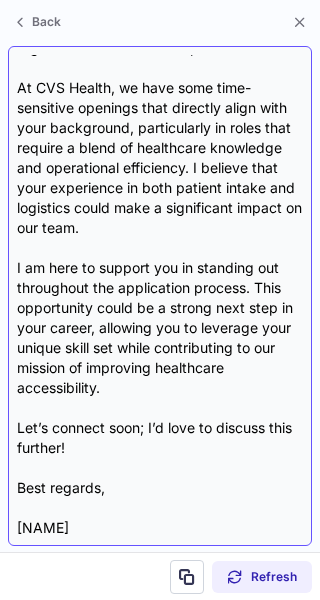 scroll, scrollTop: 369, scrollLeft: 0, axis: vertical 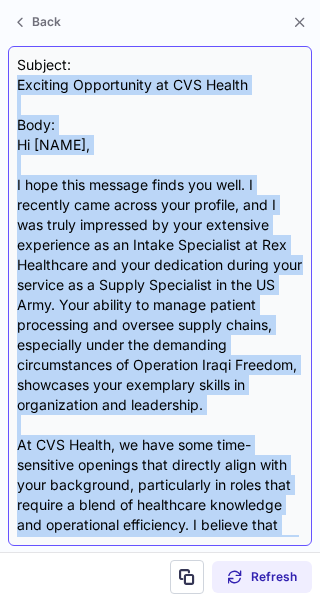 drag, startPoint x: 75, startPoint y: 435, endPoint x: 19, endPoint y: 91, distance: 348.52832 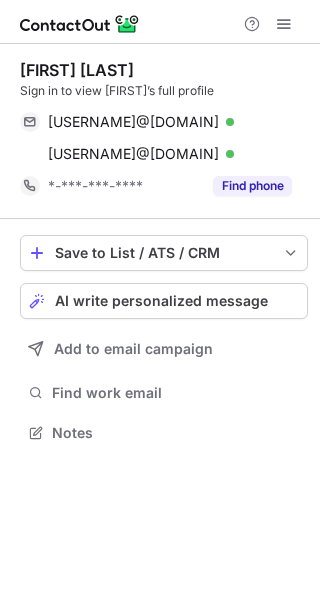 scroll, scrollTop: 0, scrollLeft: 0, axis: both 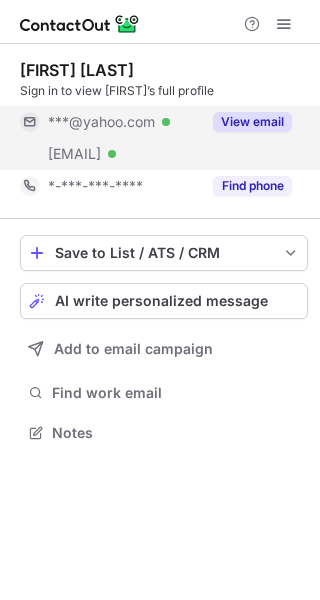 click on "View email" at bounding box center [252, 122] 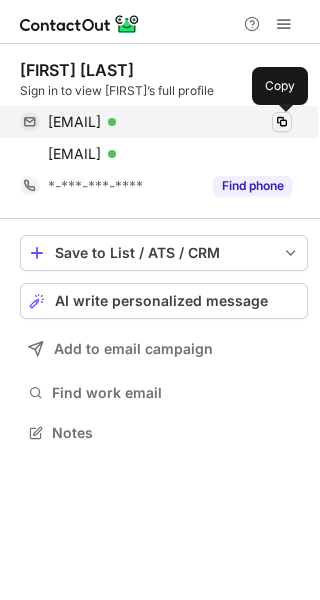 click at bounding box center [282, 122] 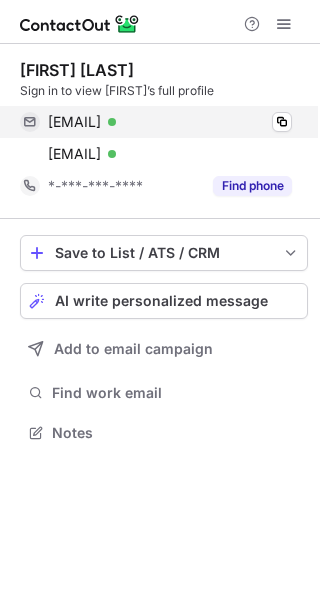 scroll, scrollTop: 0, scrollLeft: 0, axis: both 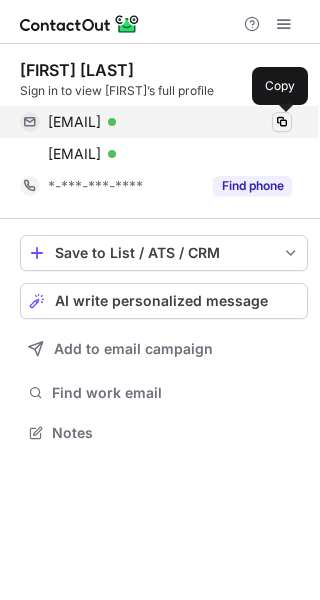 click at bounding box center [282, 122] 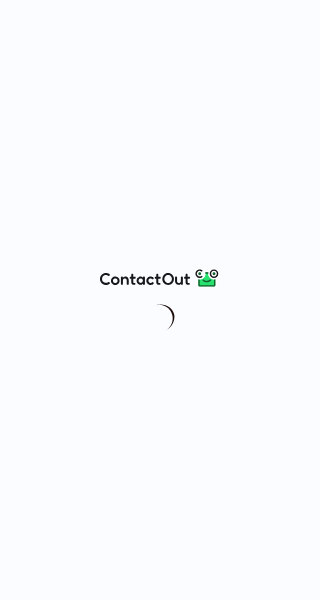 scroll, scrollTop: 0, scrollLeft: 0, axis: both 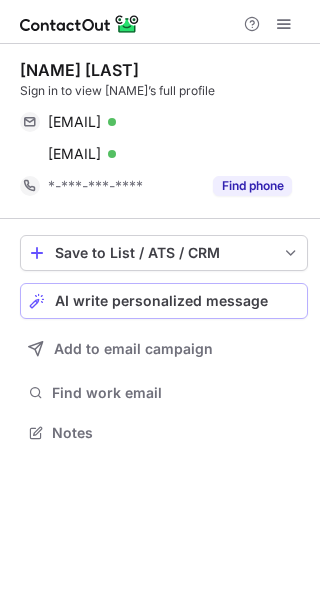 click on "AI write personalized message" at bounding box center [161, 301] 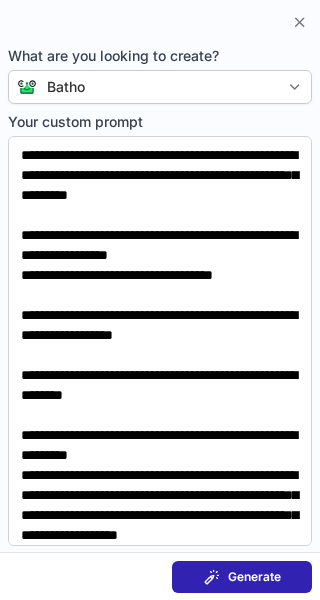 scroll, scrollTop: 68, scrollLeft: 0, axis: vertical 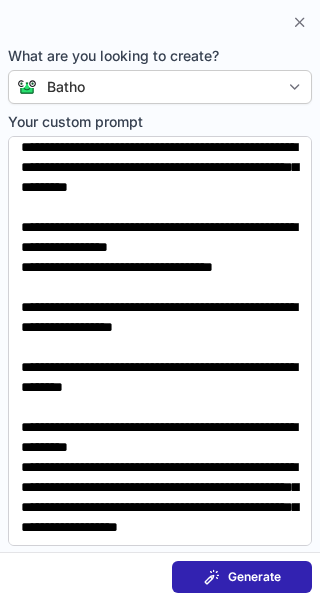click on "Generate" at bounding box center (254, 577) 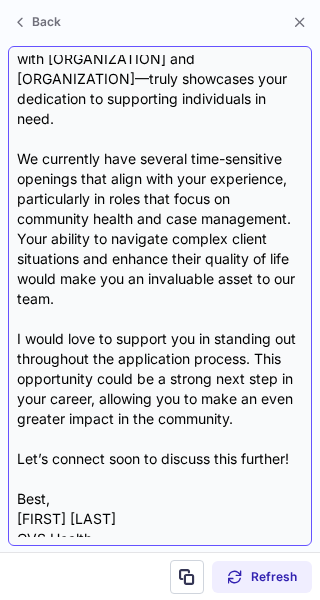 scroll, scrollTop: 278, scrollLeft: 0, axis: vertical 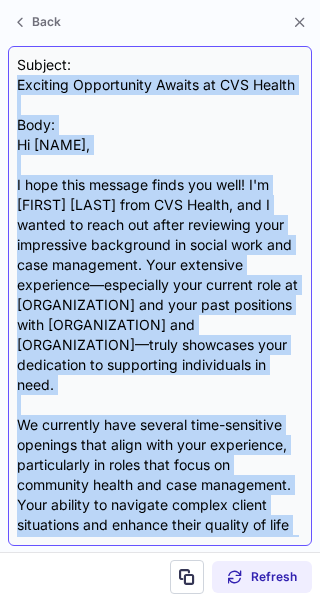drag, startPoint x: 292, startPoint y: 449, endPoint x: 20, endPoint y: 84, distance: 455.20215 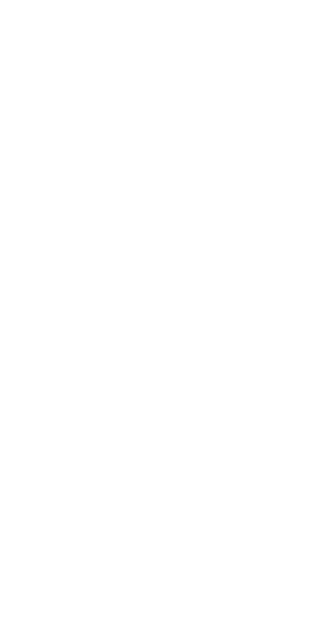 scroll, scrollTop: 0, scrollLeft: 0, axis: both 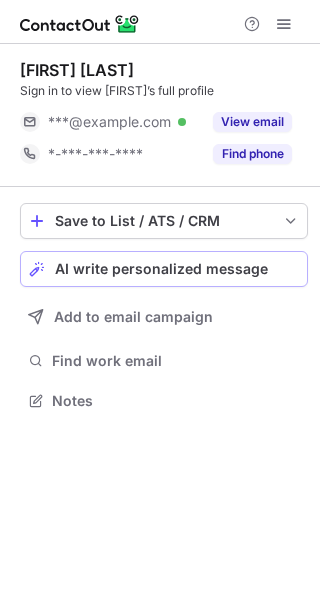 click on "AI write personalized message" at bounding box center [161, 269] 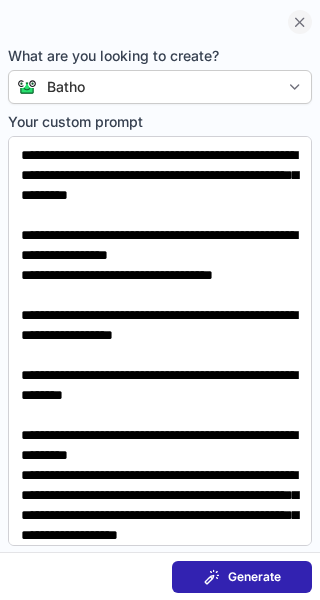 click at bounding box center [300, 22] 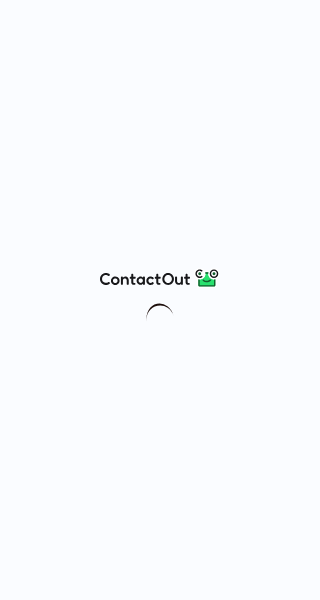 scroll, scrollTop: 0, scrollLeft: 0, axis: both 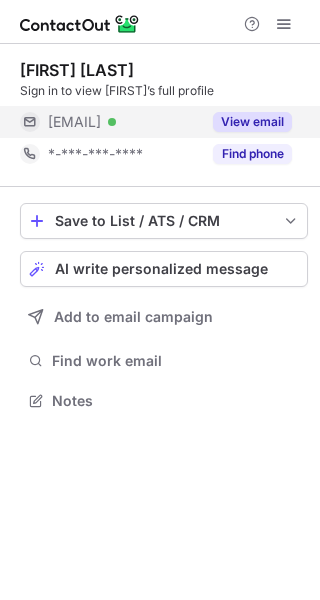 click on "View email" at bounding box center (252, 122) 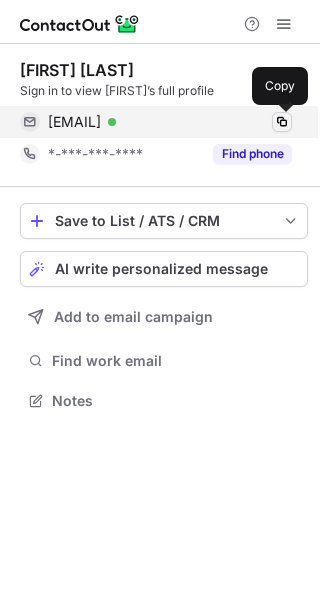 click at bounding box center [282, 122] 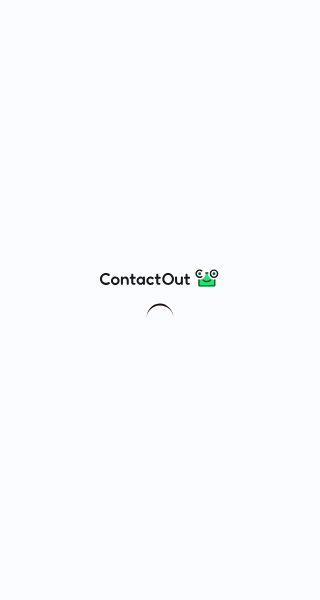 scroll, scrollTop: 0, scrollLeft: 0, axis: both 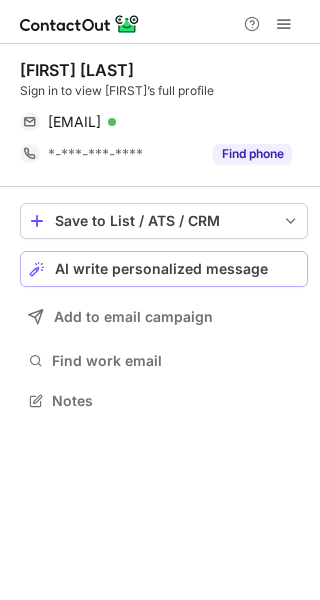 click on "AI write personalized message" at bounding box center [164, 269] 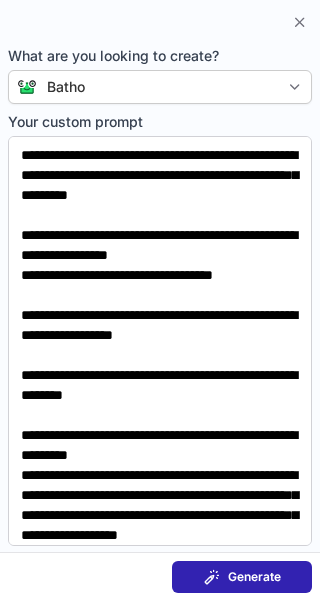 click on "Generate" at bounding box center (254, 577) 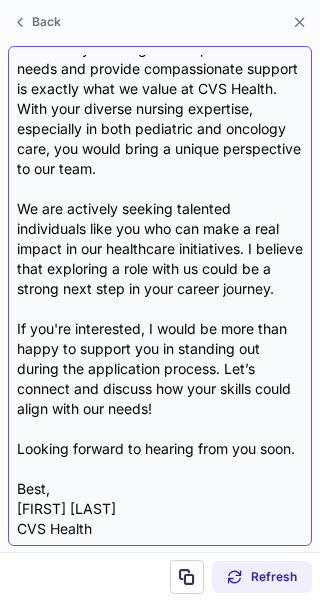 scroll, scrollTop: 398, scrollLeft: 0, axis: vertical 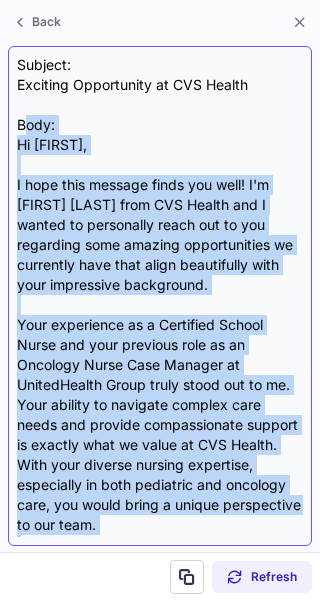 drag, startPoint x: 59, startPoint y: 441, endPoint x: 31, endPoint y: 142, distance: 300.30817 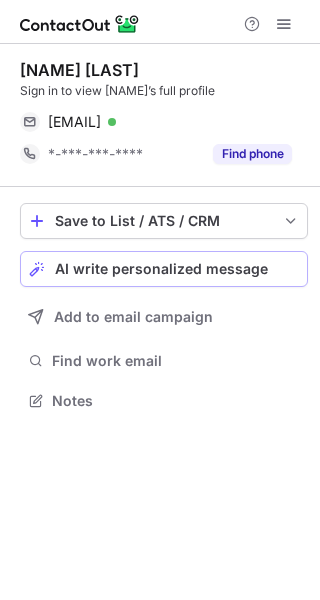 scroll, scrollTop: 0, scrollLeft: 0, axis: both 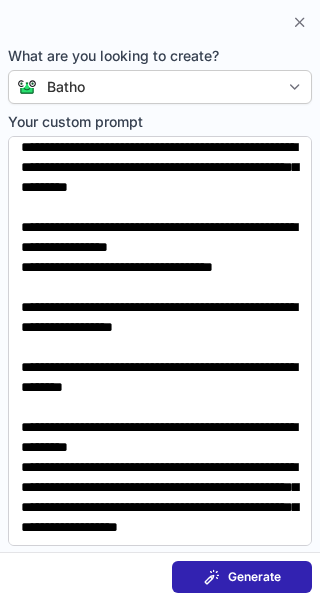 click on "Generate" at bounding box center [242, 577] 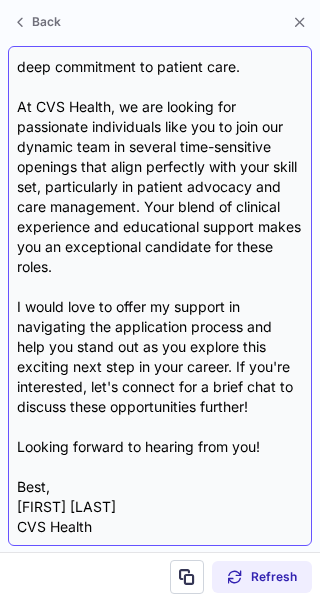 scroll, scrollTop: 318, scrollLeft: 0, axis: vertical 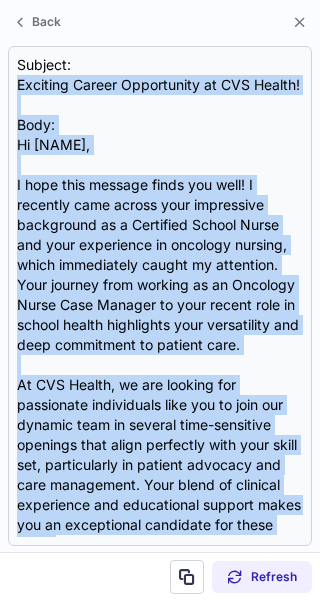 drag, startPoint x: 266, startPoint y: 447, endPoint x: 5, endPoint y: 89, distance: 443.04062 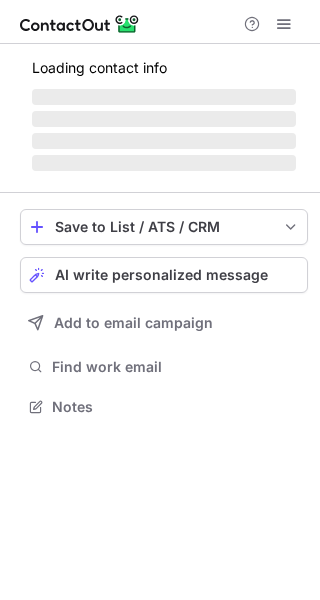 scroll, scrollTop: 0, scrollLeft: 0, axis: both 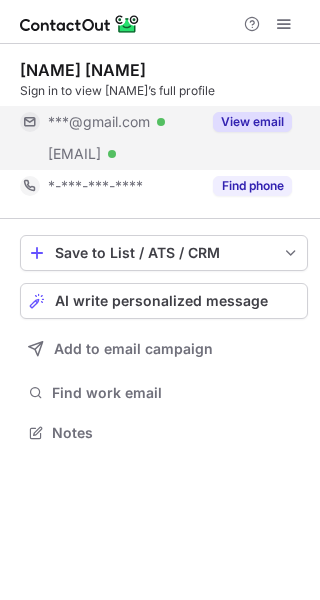 click on "View email" at bounding box center (252, 122) 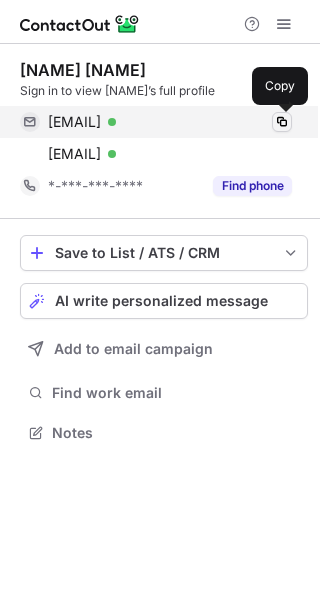 click at bounding box center (282, 122) 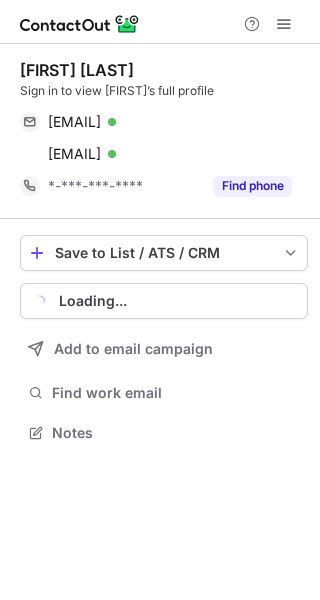 scroll, scrollTop: 0, scrollLeft: 0, axis: both 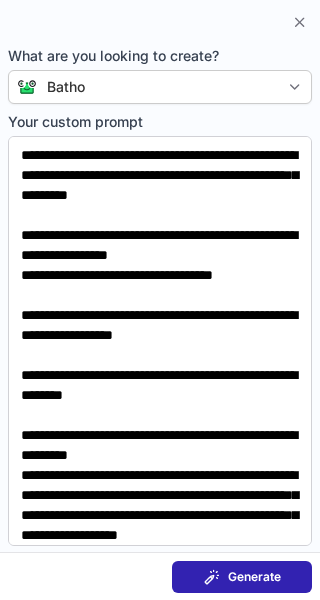 click on "Generate" at bounding box center [254, 577] 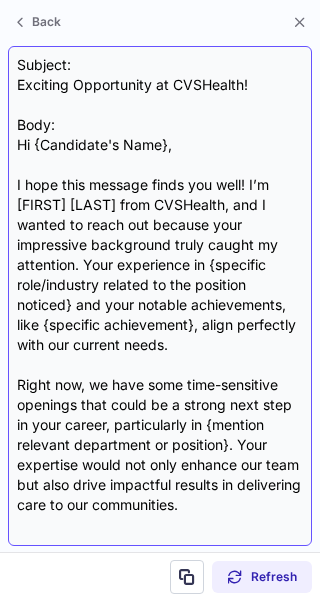 scroll, scrollTop: 258, scrollLeft: 0, axis: vertical 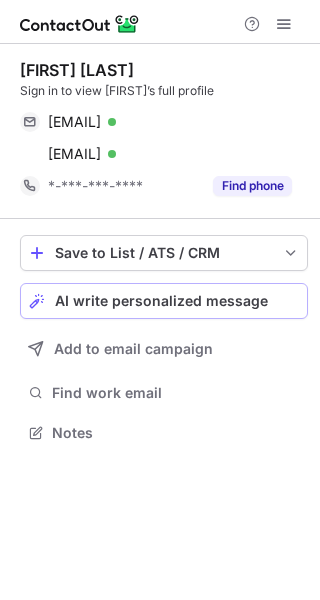click on "AI write personalized message" at bounding box center (161, 301) 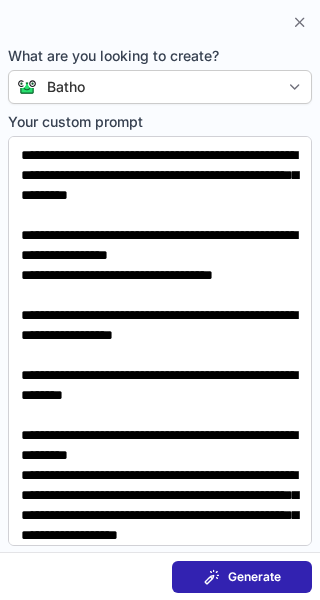 click on "Generate" at bounding box center [254, 577] 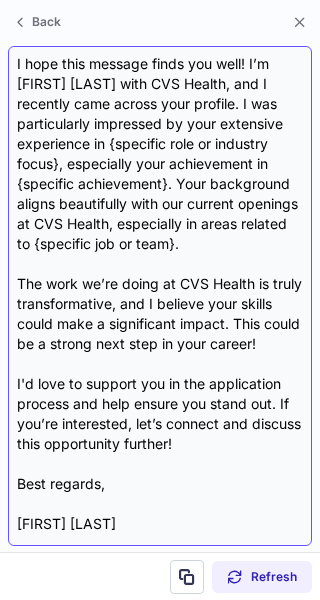 scroll, scrollTop: 158, scrollLeft: 0, axis: vertical 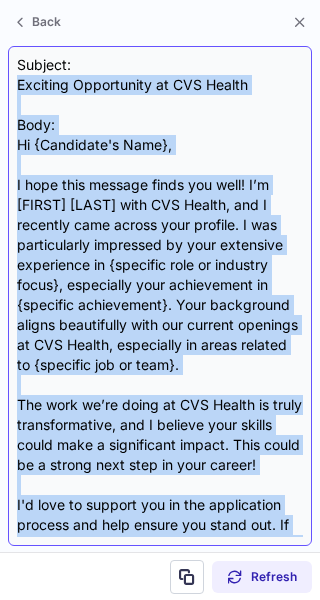 drag, startPoint x: 103, startPoint y: 470, endPoint x: 12, endPoint y: 85, distance: 395.6084 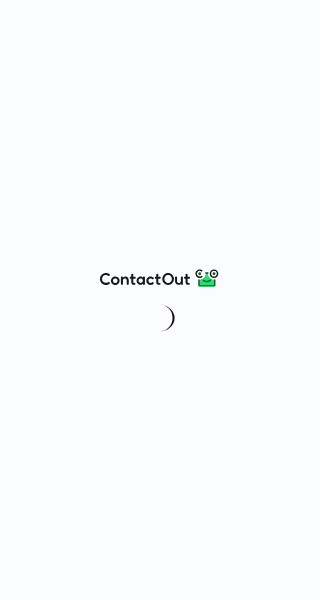 scroll, scrollTop: 0, scrollLeft: 0, axis: both 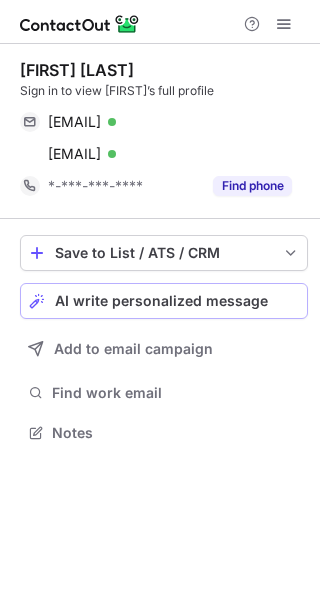 click on "AI write personalized message" at bounding box center [164, 301] 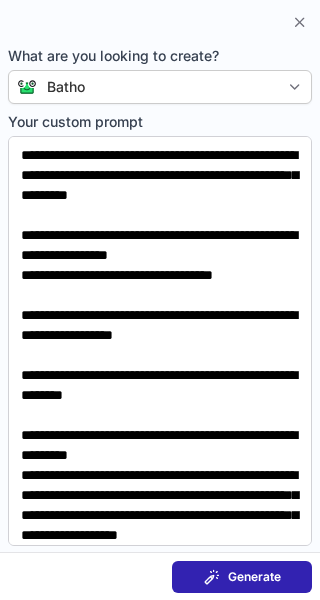 click on "Generate" at bounding box center (254, 577) 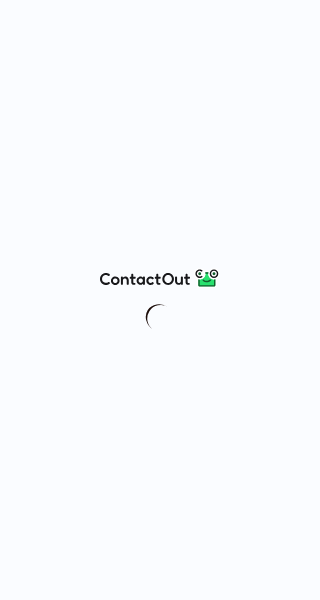 scroll, scrollTop: 0, scrollLeft: 0, axis: both 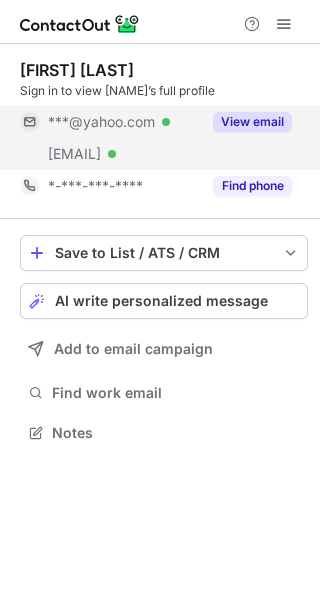 click on "View email" at bounding box center [252, 122] 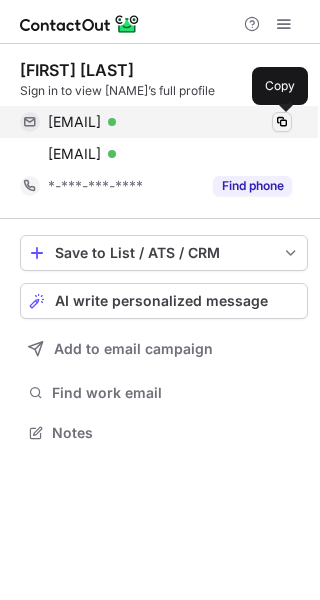 click at bounding box center [282, 122] 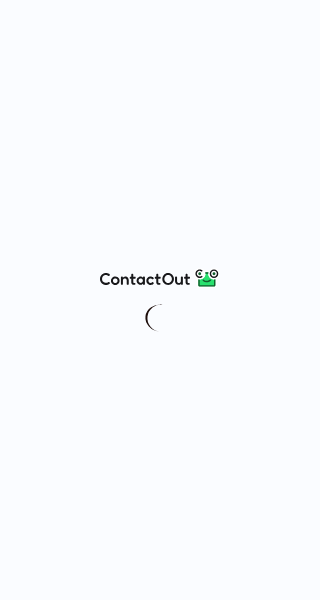 scroll, scrollTop: 0, scrollLeft: 0, axis: both 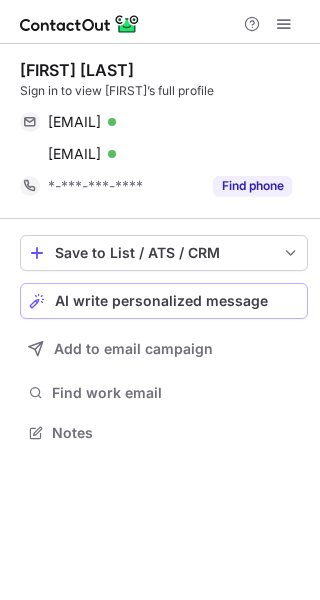 click on "AI write personalized message" at bounding box center [161, 301] 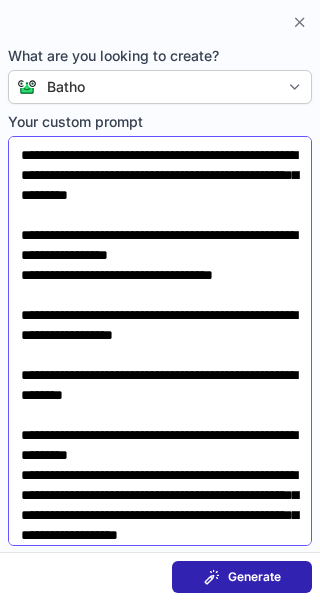scroll, scrollTop: 68, scrollLeft: 0, axis: vertical 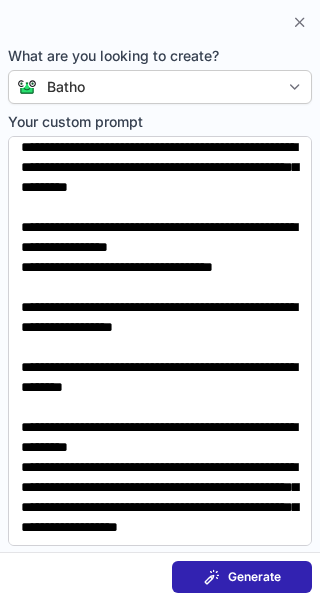 click on "Generate" at bounding box center (254, 577) 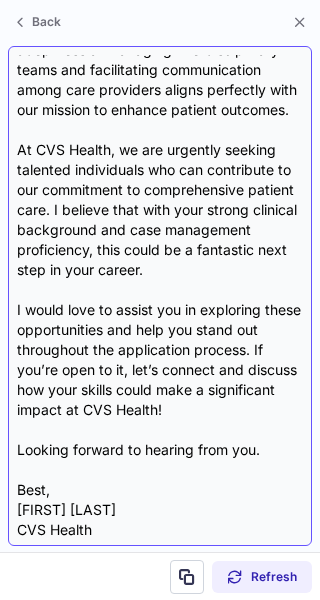 scroll, scrollTop: 458, scrollLeft: 0, axis: vertical 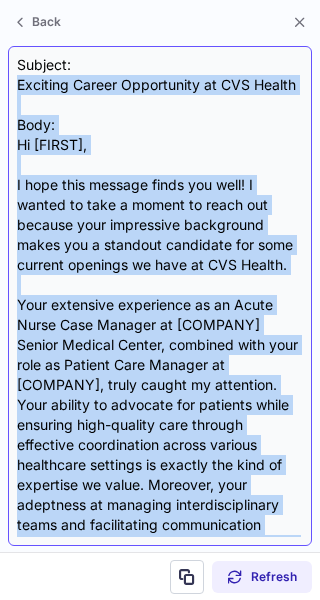 drag, startPoint x: 274, startPoint y: 444, endPoint x: 16, endPoint y: 86, distance: 441.27997 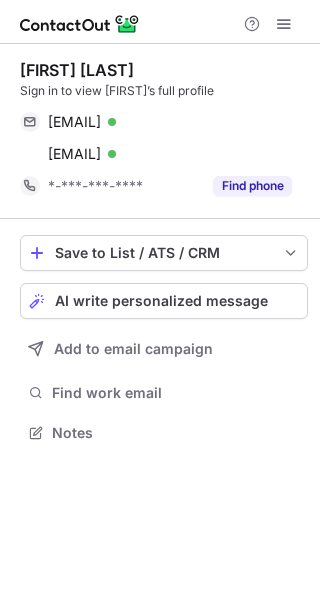 scroll, scrollTop: 0, scrollLeft: 0, axis: both 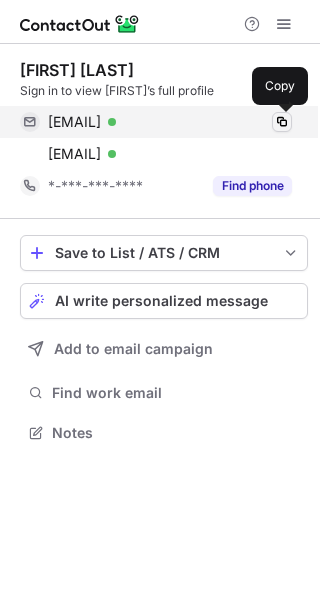 click at bounding box center (282, 122) 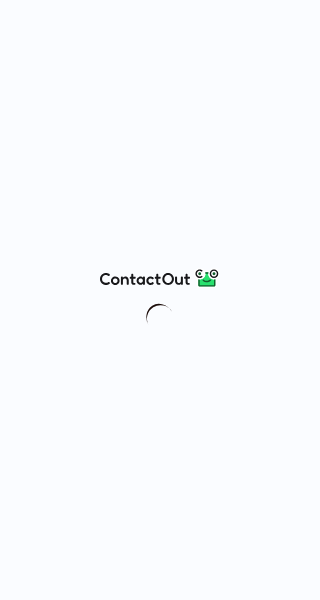 scroll, scrollTop: 0, scrollLeft: 0, axis: both 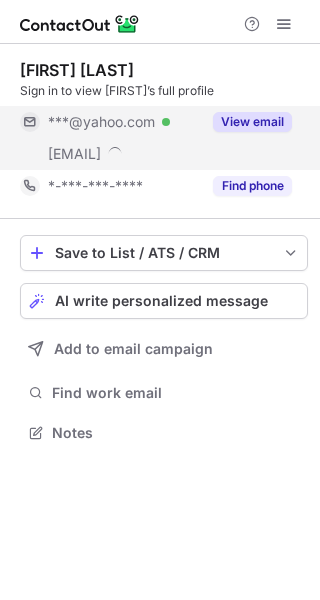 click on "View email" at bounding box center (252, 122) 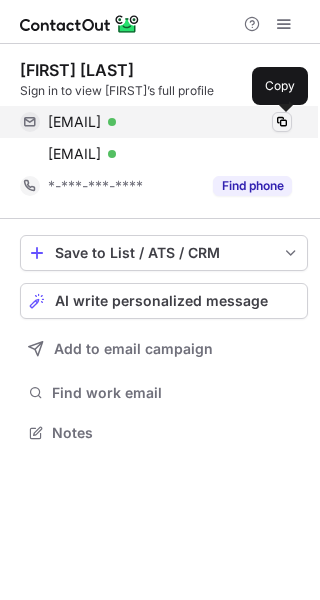 click at bounding box center (282, 122) 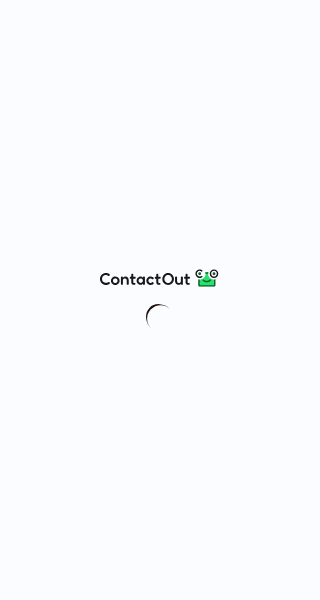 scroll, scrollTop: 0, scrollLeft: 0, axis: both 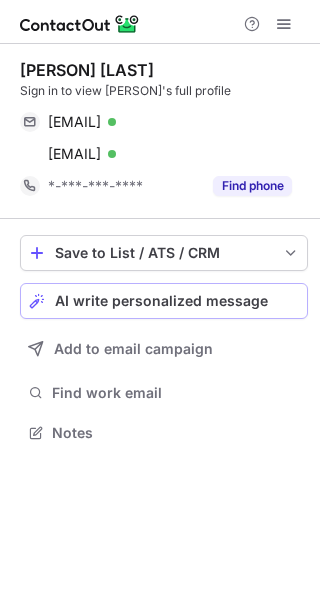click on "AI write personalized message" at bounding box center (161, 301) 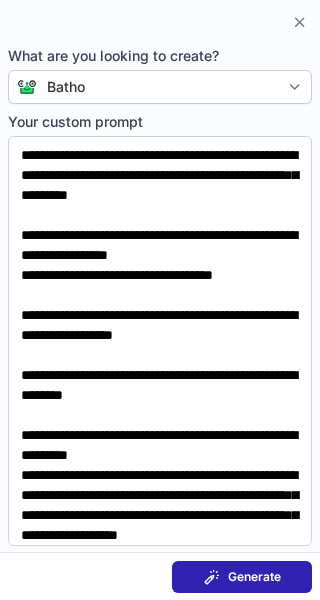 click on "Generate" at bounding box center [254, 577] 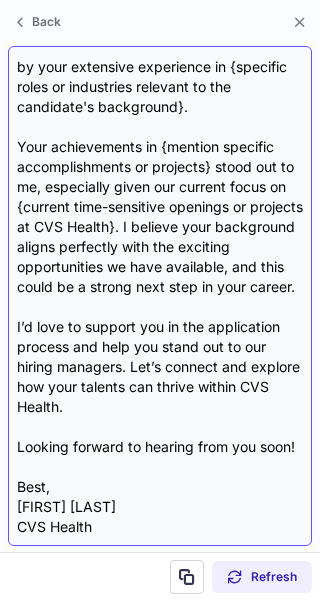 scroll, scrollTop: 258, scrollLeft: 0, axis: vertical 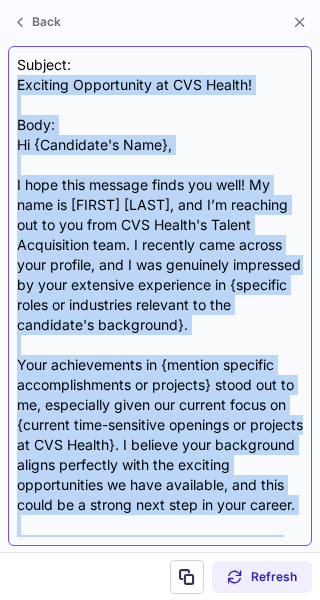 drag, startPoint x: 77, startPoint y: 452, endPoint x: 17, endPoint y: 87, distance: 369.89862 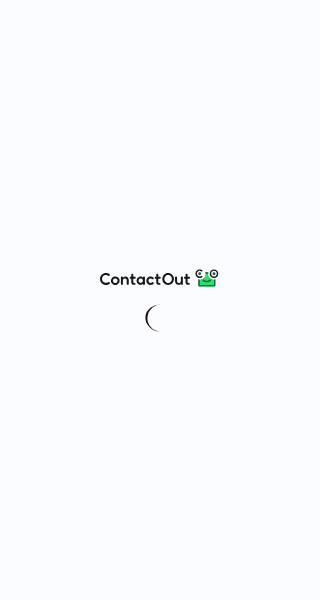 scroll, scrollTop: 0, scrollLeft: 0, axis: both 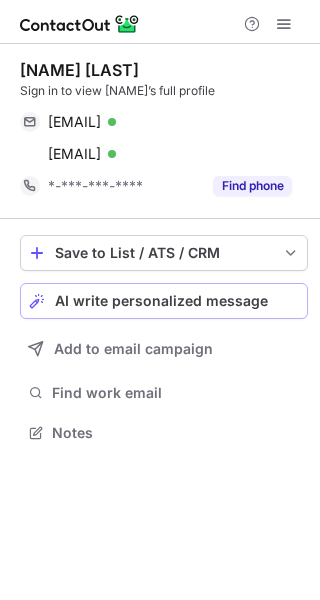 click on "AI write personalized message" at bounding box center [161, 301] 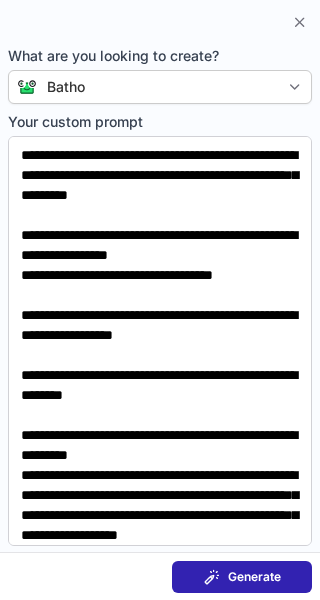 click on "Generate" at bounding box center (254, 577) 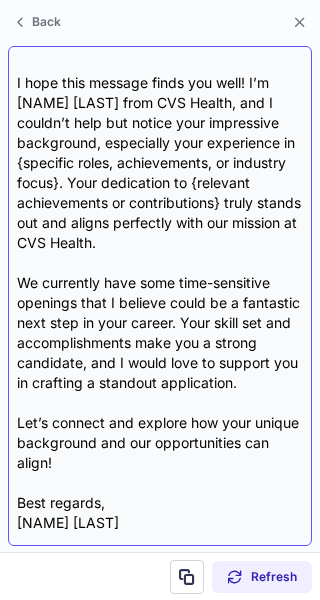 scroll, scrollTop: 138, scrollLeft: 0, axis: vertical 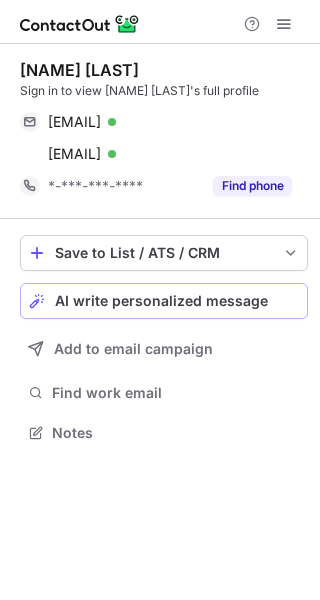 click on "AI write personalized message" at bounding box center (161, 301) 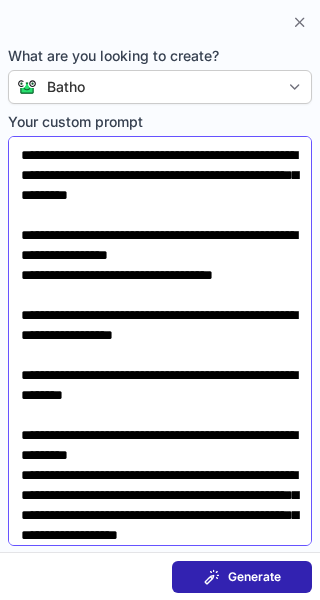 scroll, scrollTop: 68, scrollLeft: 0, axis: vertical 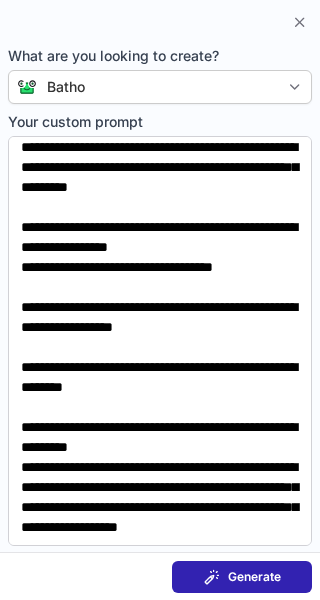 click on "Generate" at bounding box center (254, 577) 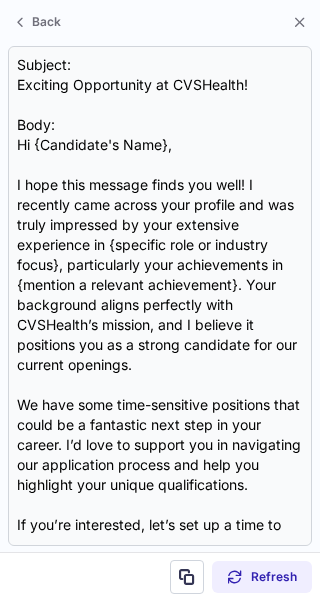 scroll, scrollTop: 118, scrollLeft: 0, axis: vertical 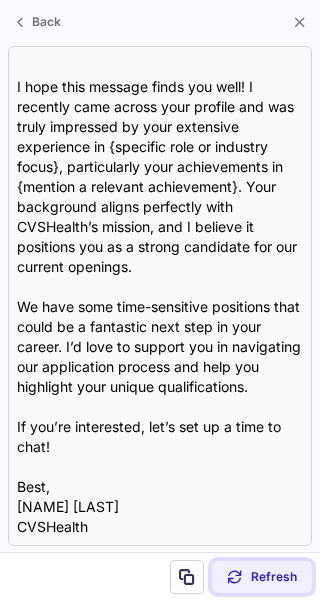 click on "Refresh" at bounding box center [262, 577] 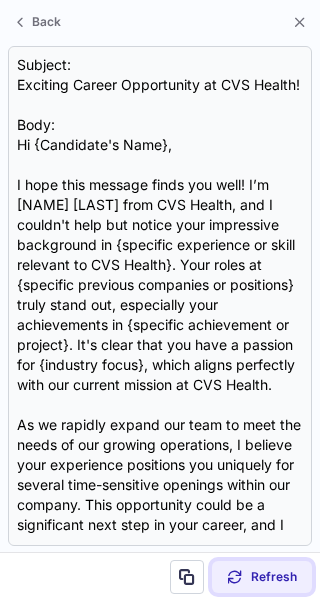 click on "Refresh" at bounding box center (274, 577) 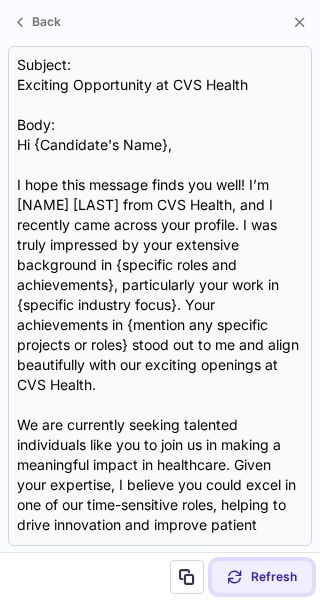 click on "Refresh" at bounding box center (274, 577) 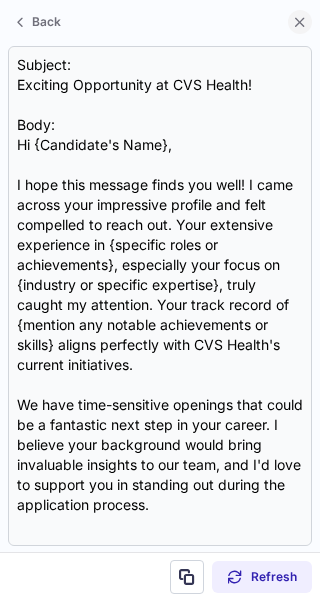 click at bounding box center (300, 22) 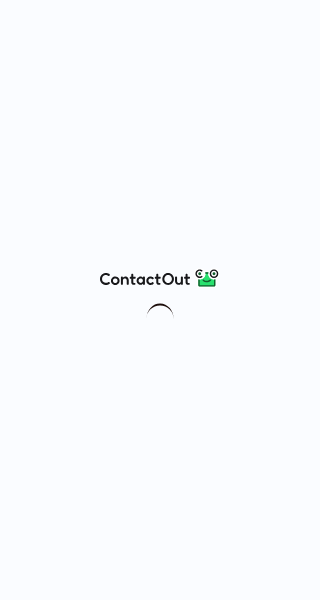 scroll, scrollTop: 0, scrollLeft: 0, axis: both 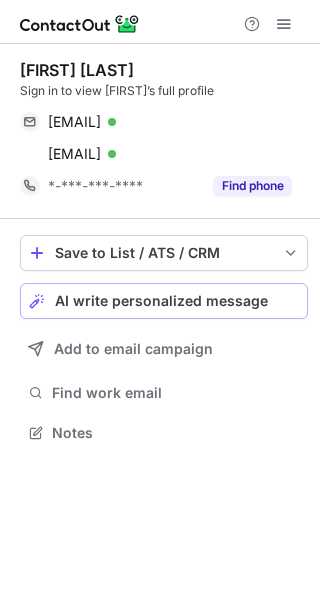 click on "AI write personalized message" at bounding box center (177, 301) 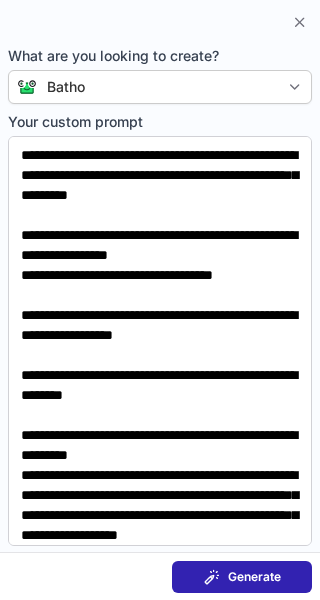 scroll, scrollTop: 68, scrollLeft: 0, axis: vertical 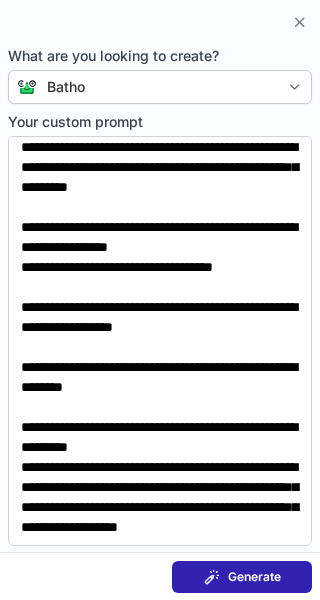 click on "Generate" at bounding box center (254, 577) 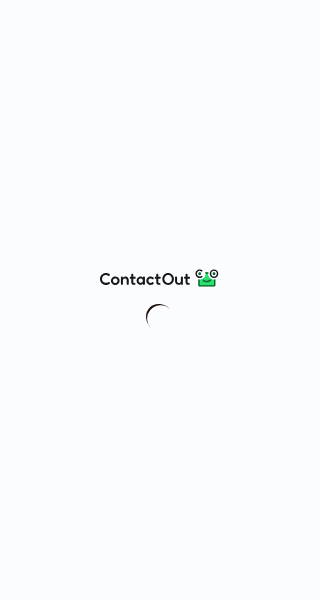 scroll, scrollTop: 0, scrollLeft: 0, axis: both 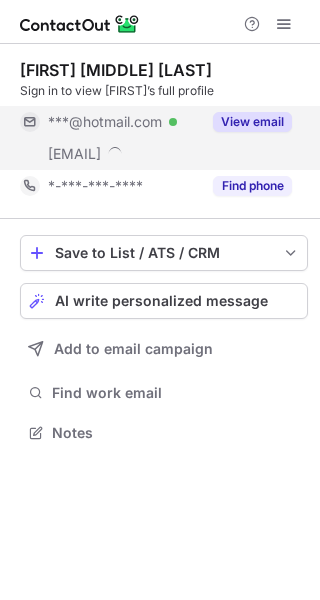 click on "View email" at bounding box center [252, 122] 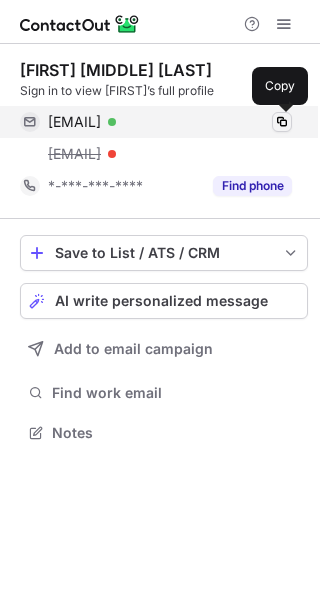 click at bounding box center [282, 122] 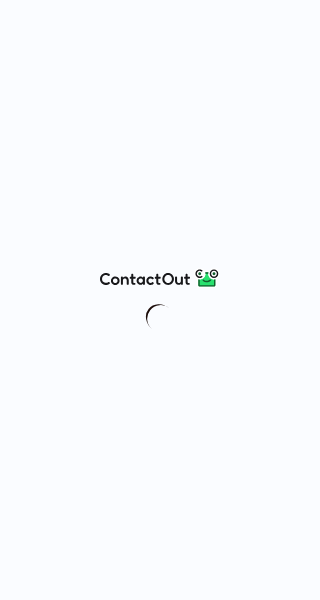 scroll, scrollTop: 0, scrollLeft: 0, axis: both 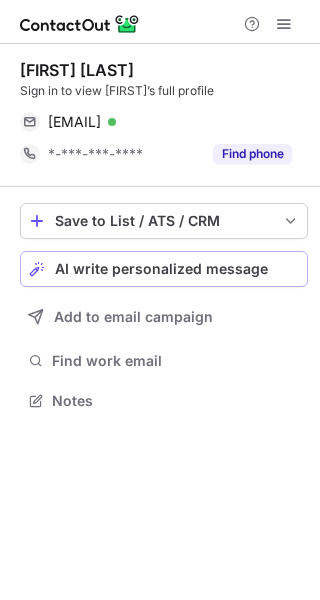 click on "AI write personalized message" at bounding box center (161, 269) 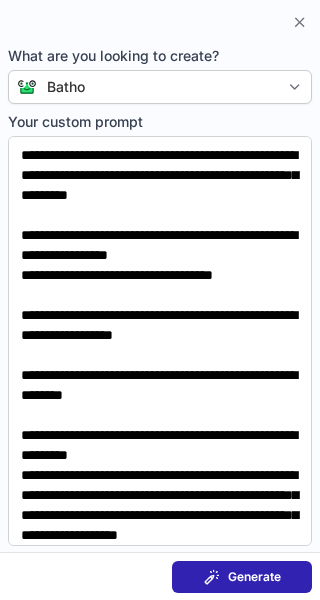 click on "Generate" at bounding box center [254, 577] 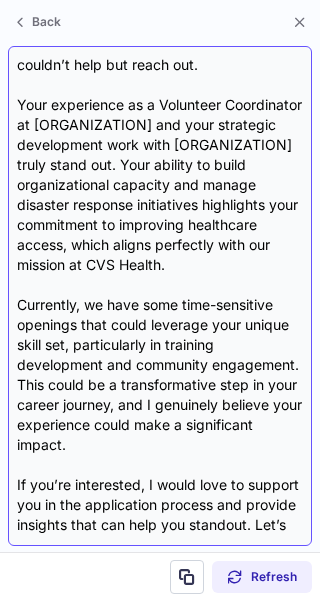 scroll, scrollTop: 298, scrollLeft: 0, axis: vertical 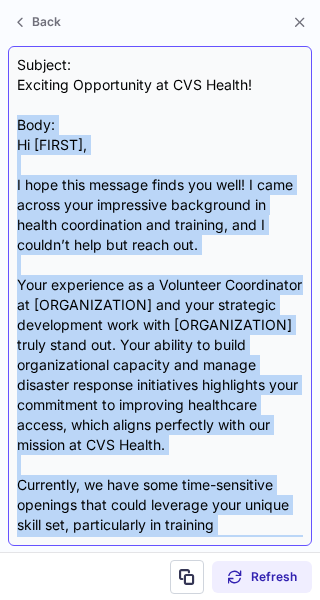 drag, startPoint x: 58, startPoint y: 490, endPoint x: 18, endPoint y: 125, distance: 367.18524 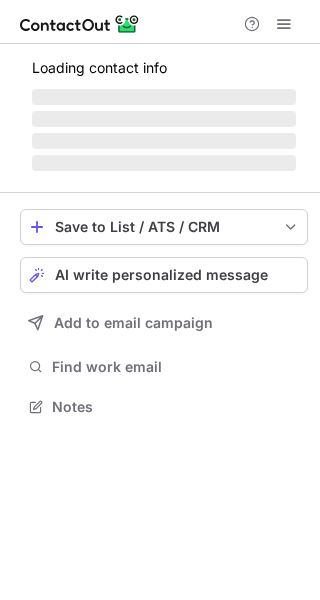 scroll, scrollTop: 0, scrollLeft: 0, axis: both 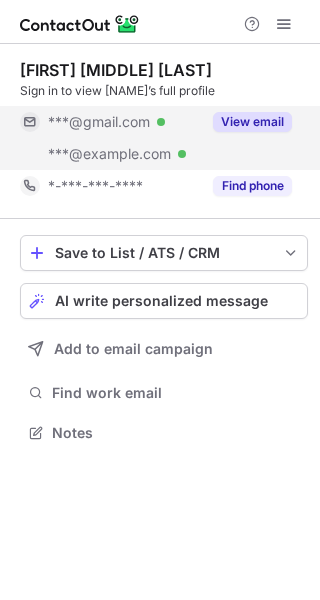 click on "View email" at bounding box center (252, 122) 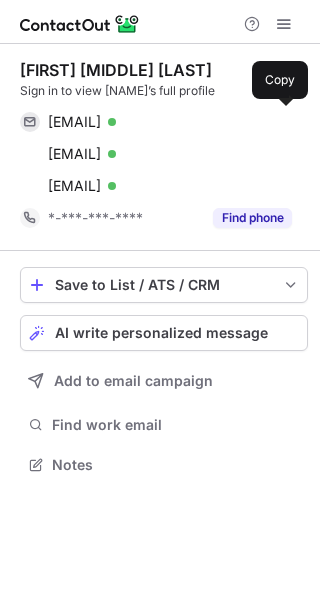 scroll, scrollTop: 10, scrollLeft: 10, axis: both 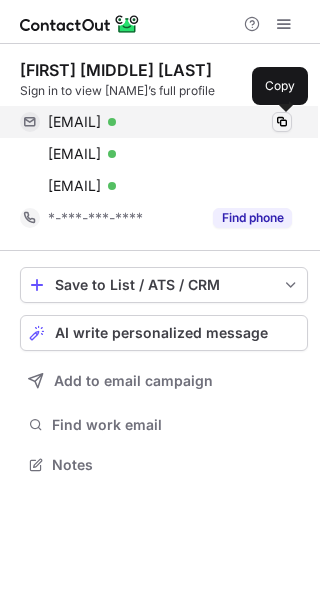 click at bounding box center [282, 122] 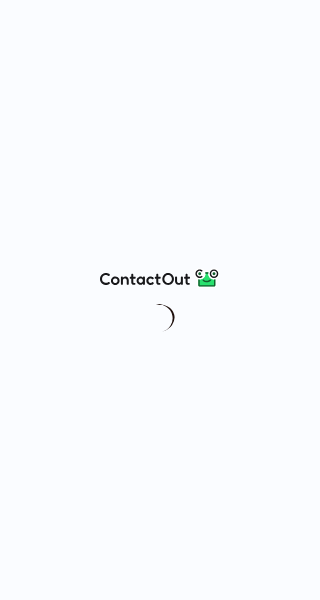 scroll, scrollTop: 0, scrollLeft: 0, axis: both 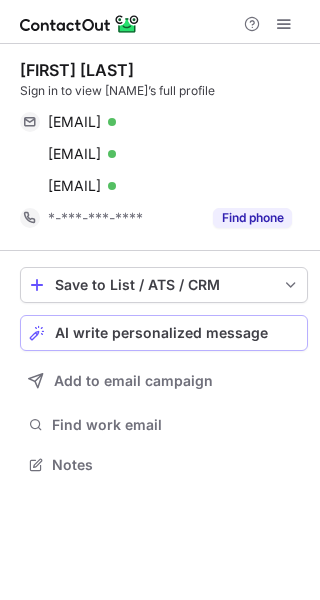 click on "AI write personalized message" at bounding box center [161, 333] 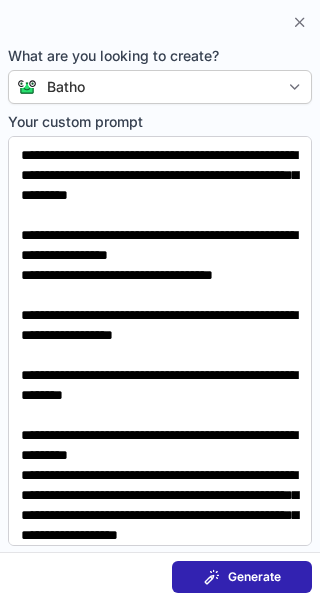 click at bounding box center (212, 577) 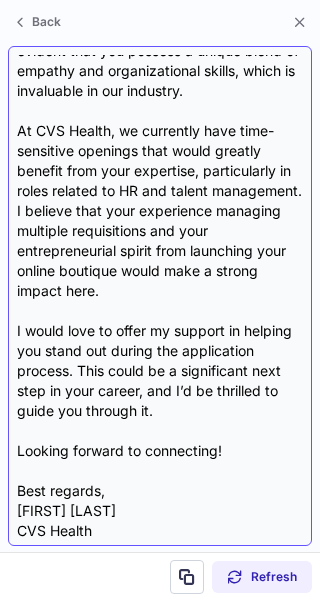 scroll, scrollTop: 338, scrollLeft: 0, axis: vertical 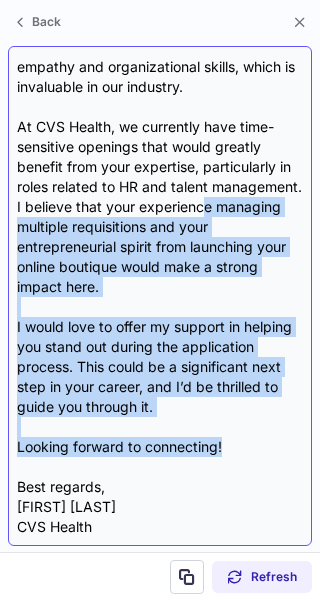 drag, startPoint x: 239, startPoint y: 439, endPoint x: 84, endPoint y: 224, distance: 265.04718 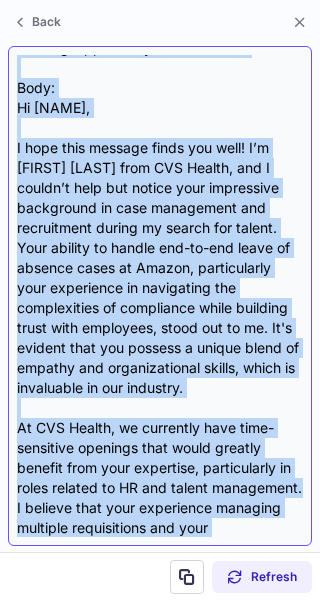 scroll, scrollTop: 0, scrollLeft: 0, axis: both 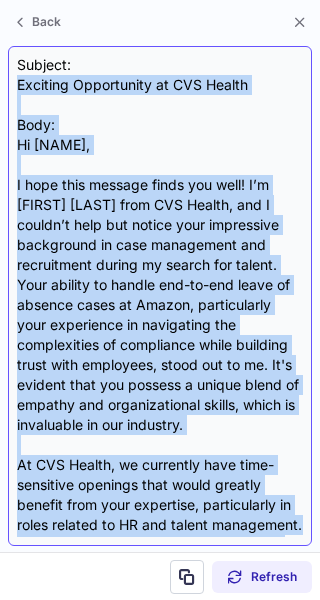 drag, startPoint x: 236, startPoint y: 442, endPoint x: 20, endPoint y: 85, distance: 417.2589 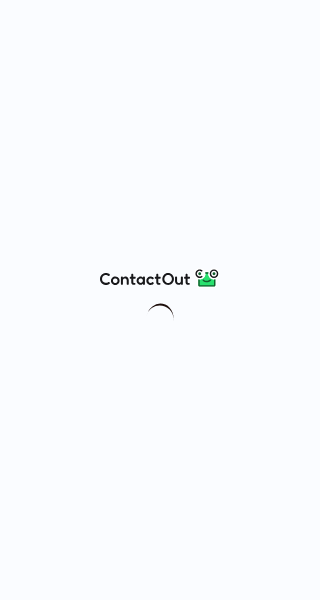 scroll, scrollTop: 0, scrollLeft: 0, axis: both 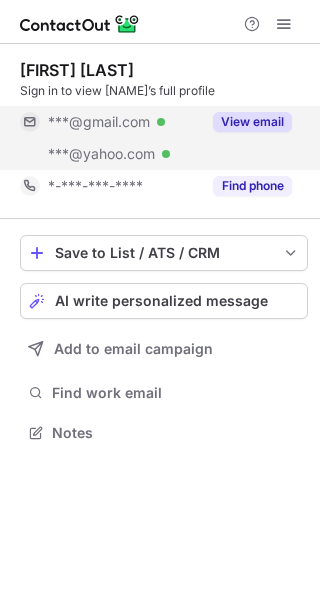 click on "View email" at bounding box center [252, 122] 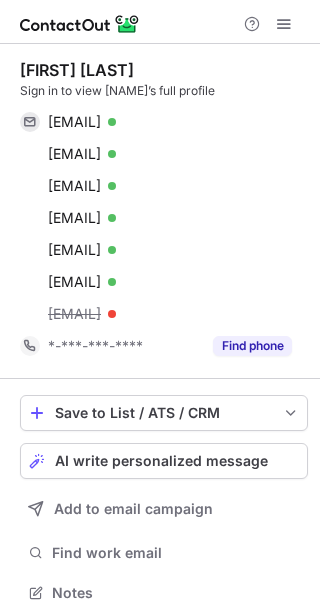 scroll, scrollTop: 10, scrollLeft: 10, axis: both 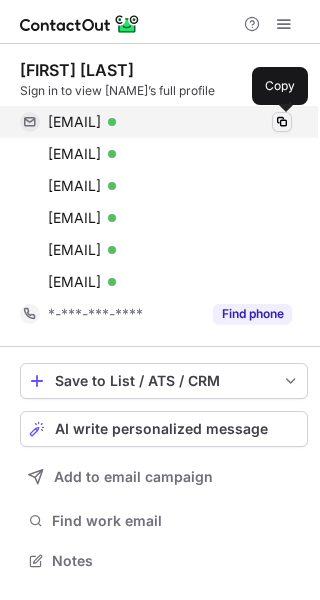 click at bounding box center [282, 122] 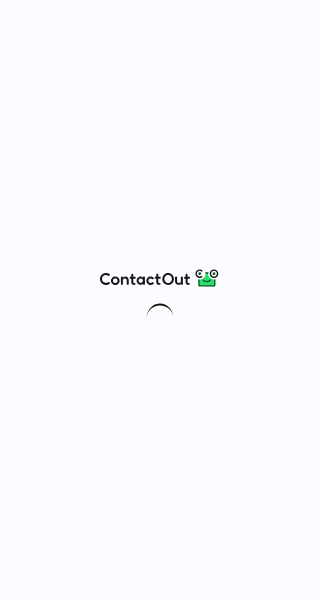 scroll, scrollTop: 0, scrollLeft: 0, axis: both 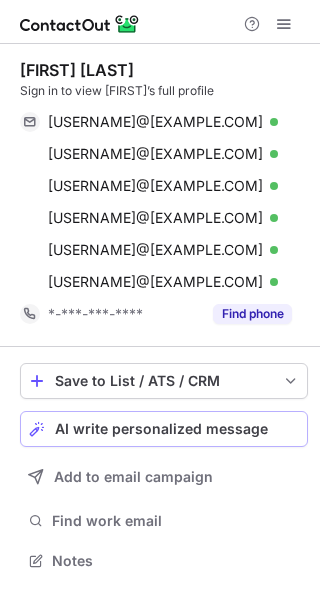 click on "AI write personalized message" at bounding box center [161, 429] 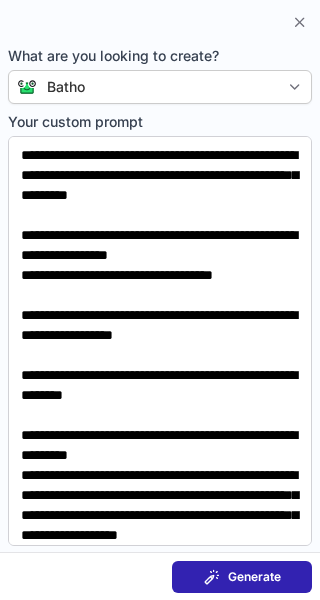 click on "Generate" at bounding box center (242, 577) 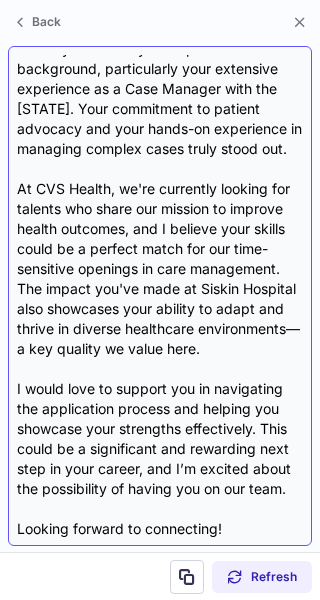 scroll, scrollTop: 278, scrollLeft: 0, axis: vertical 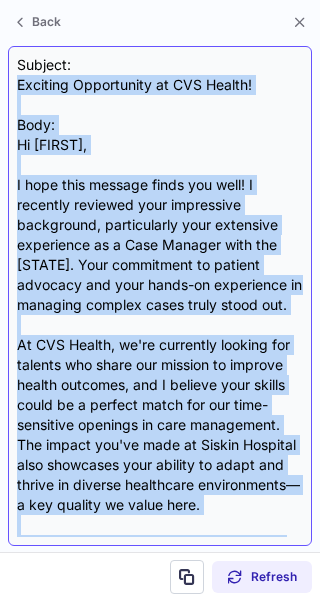drag, startPoint x: 222, startPoint y: 452, endPoint x: 18, endPoint y: 85, distance: 419.8869 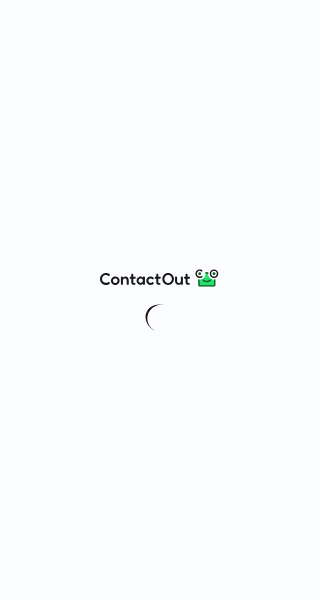 scroll, scrollTop: 0, scrollLeft: 0, axis: both 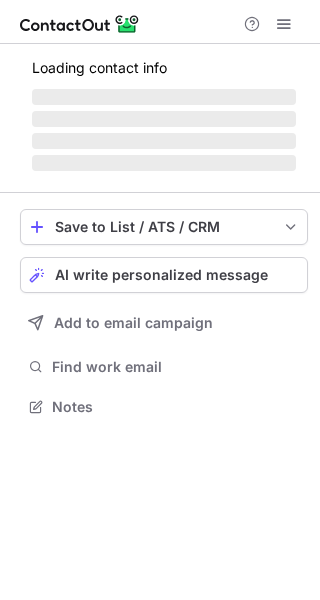 click on "‌" at bounding box center (164, 163) 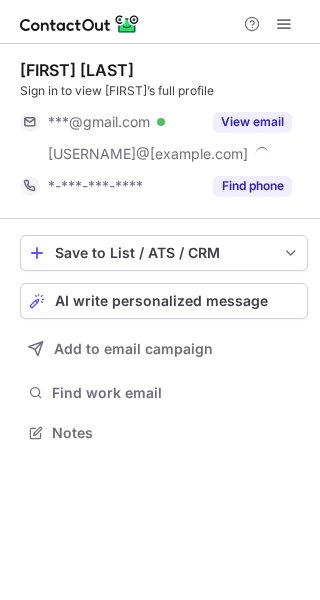 scroll, scrollTop: 10, scrollLeft: 10, axis: both 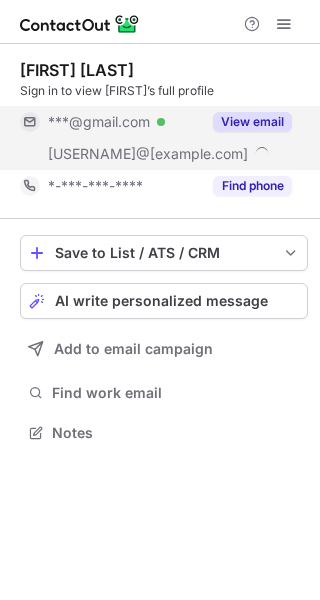 click on "View email" at bounding box center [252, 122] 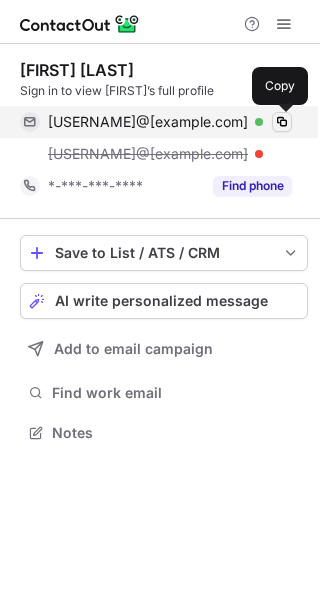 click at bounding box center [282, 122] 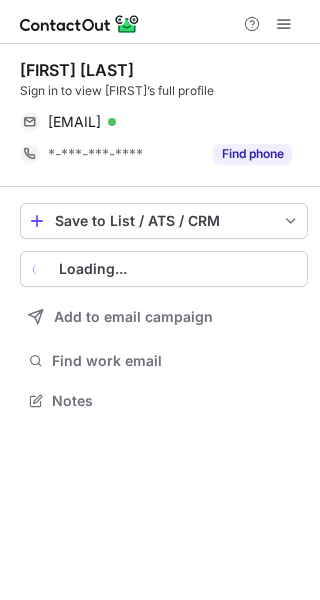 scroll, scrollTop: 0, scrollLeft: 0, axis: both 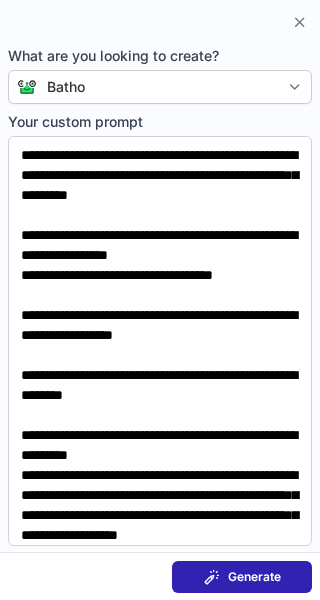 click on "Generate" at bounding box center (242, 577) 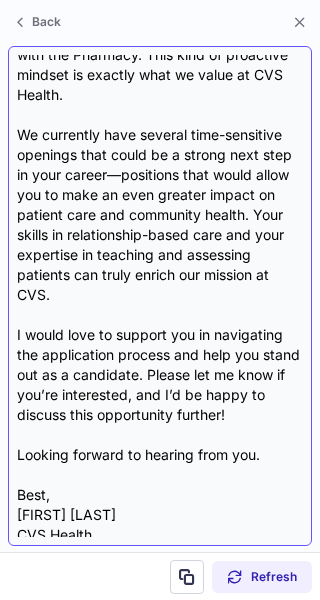 scroll, scrollTop: 478, scrollLeft: 0, axis: vertical 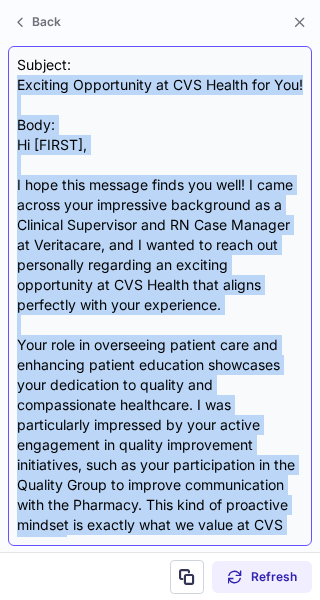 drag, startPoint x: 265, startPoint y: 451, endPoint x: 10, endPoint y: 91, distance: 441.16324 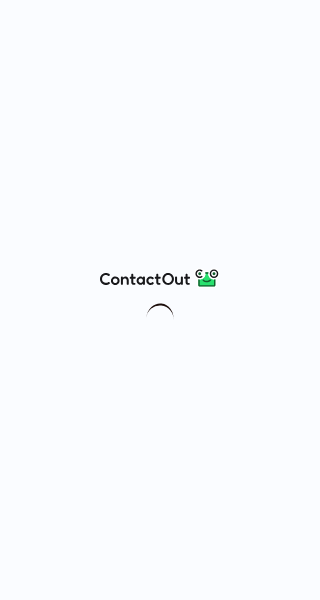 scroll, scrollTop: 0, scrollLeft: 0, axis: both 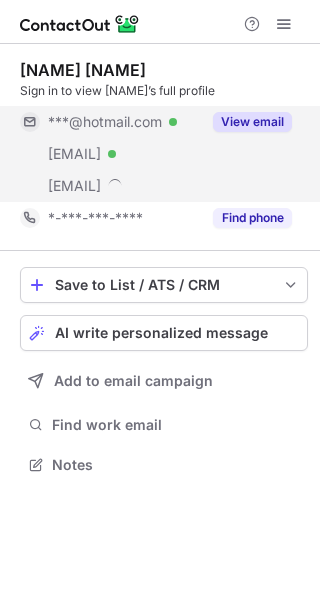 click on "View email" at bounding box center (252, 122) 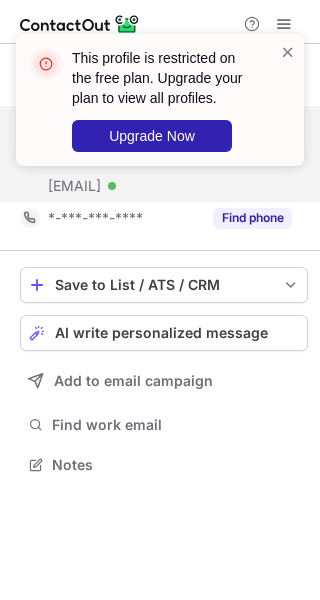 click on "This profile is restricted on the free plan. Upgrade your plan to view all profiles. Upgrade Now" at bounding box center (152, 100) 